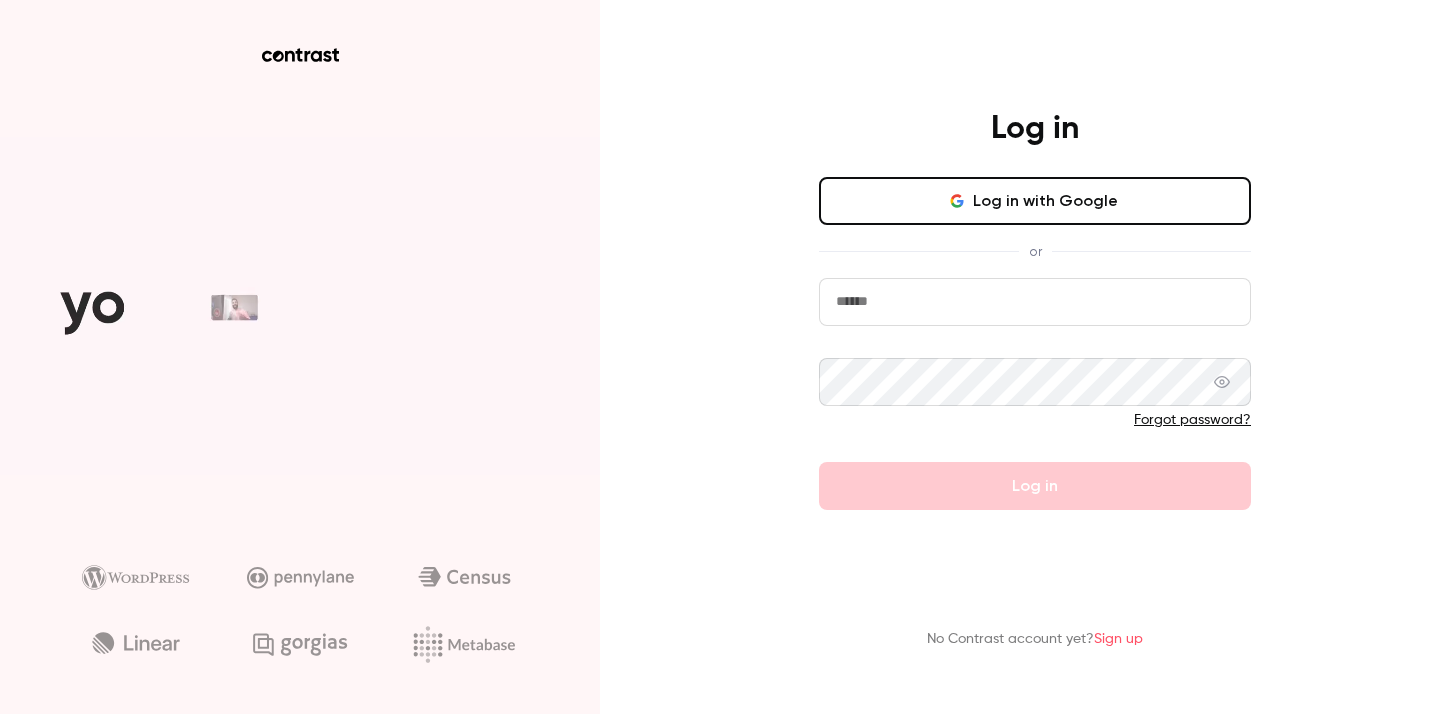 scroll, scrollTop: 0, scrollLeft: 0, axis: both 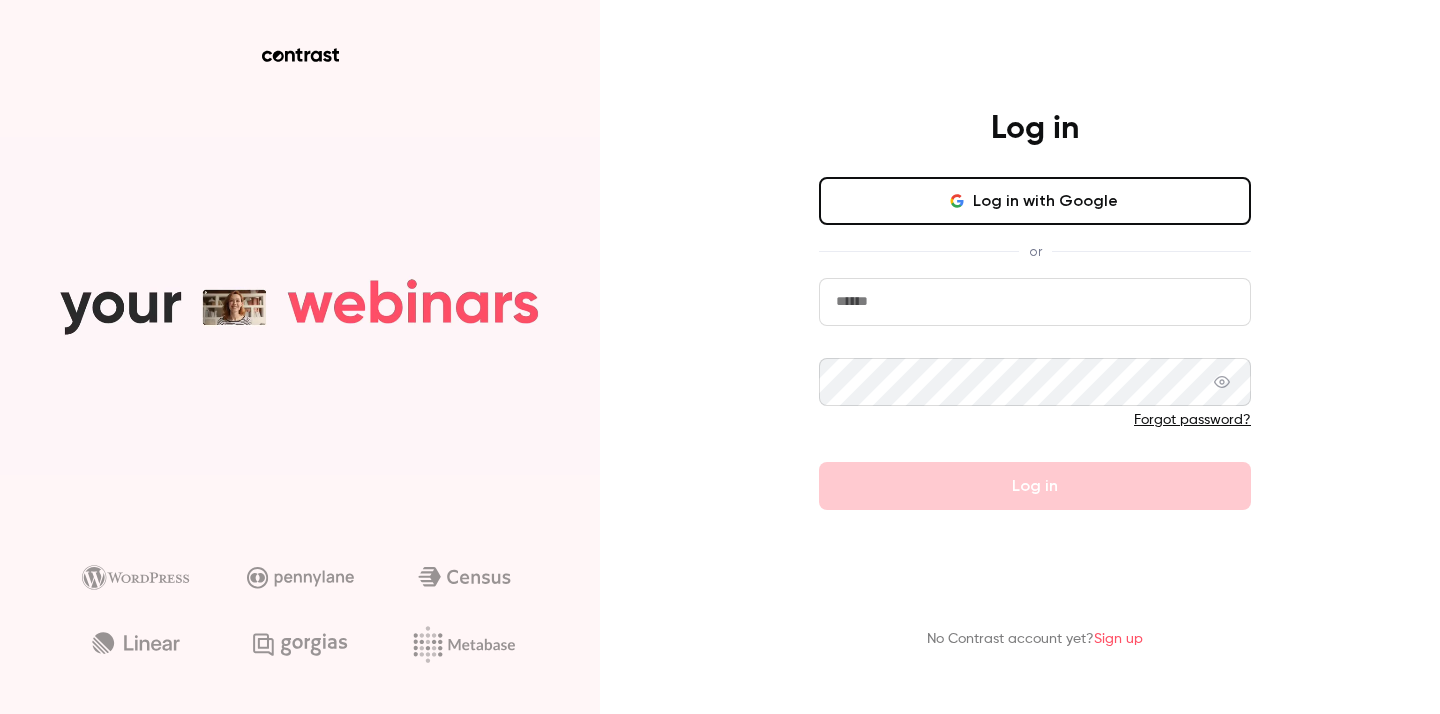 click on "Log in with Google" at bounding box center (1035, 201) 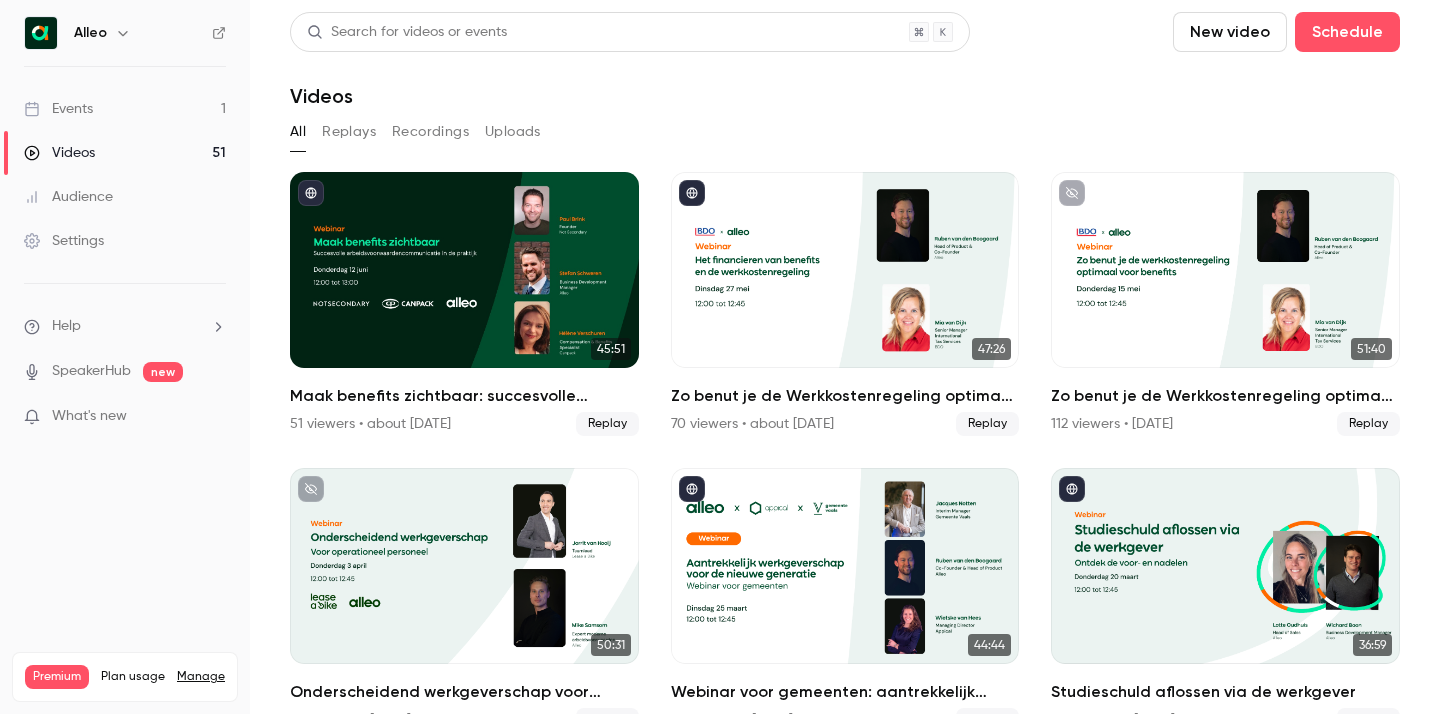 click on "What's new" at bounding box center (125, 418) 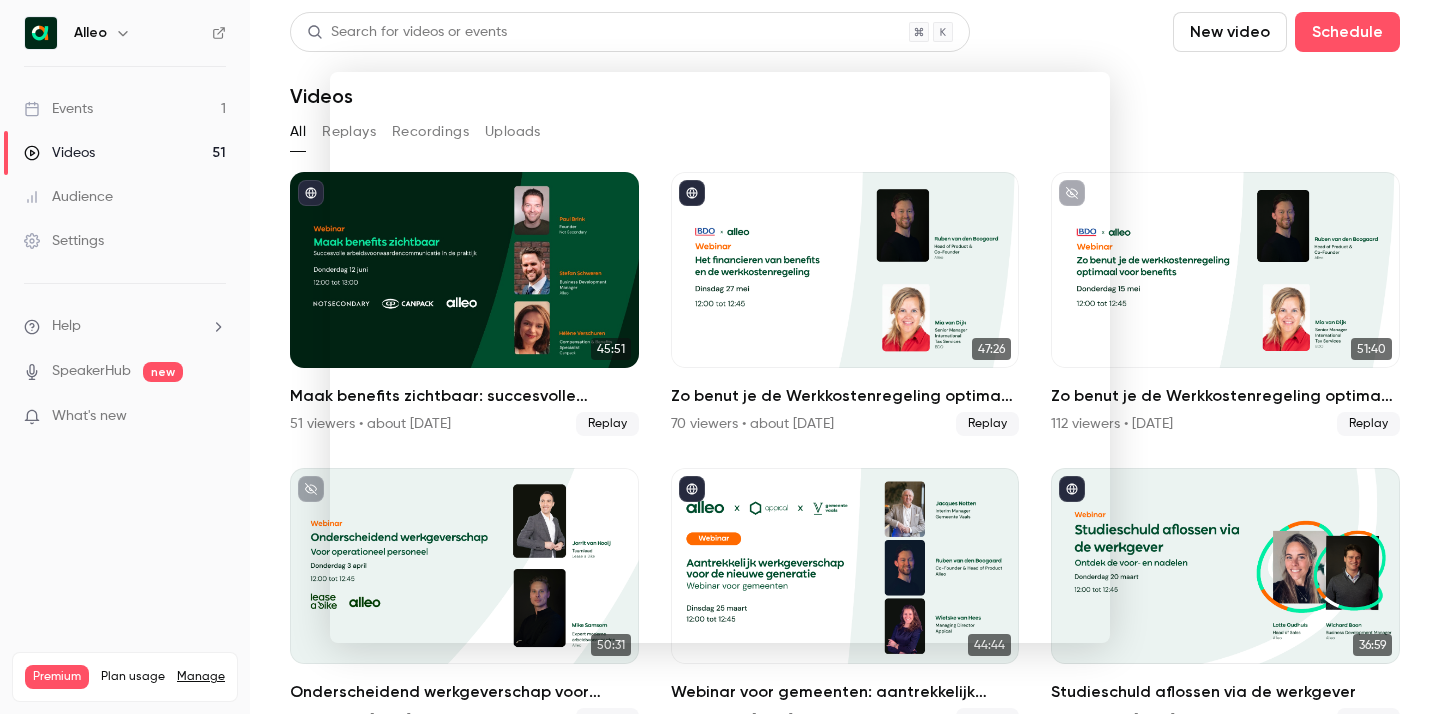 click at bounding box center [0, 0] 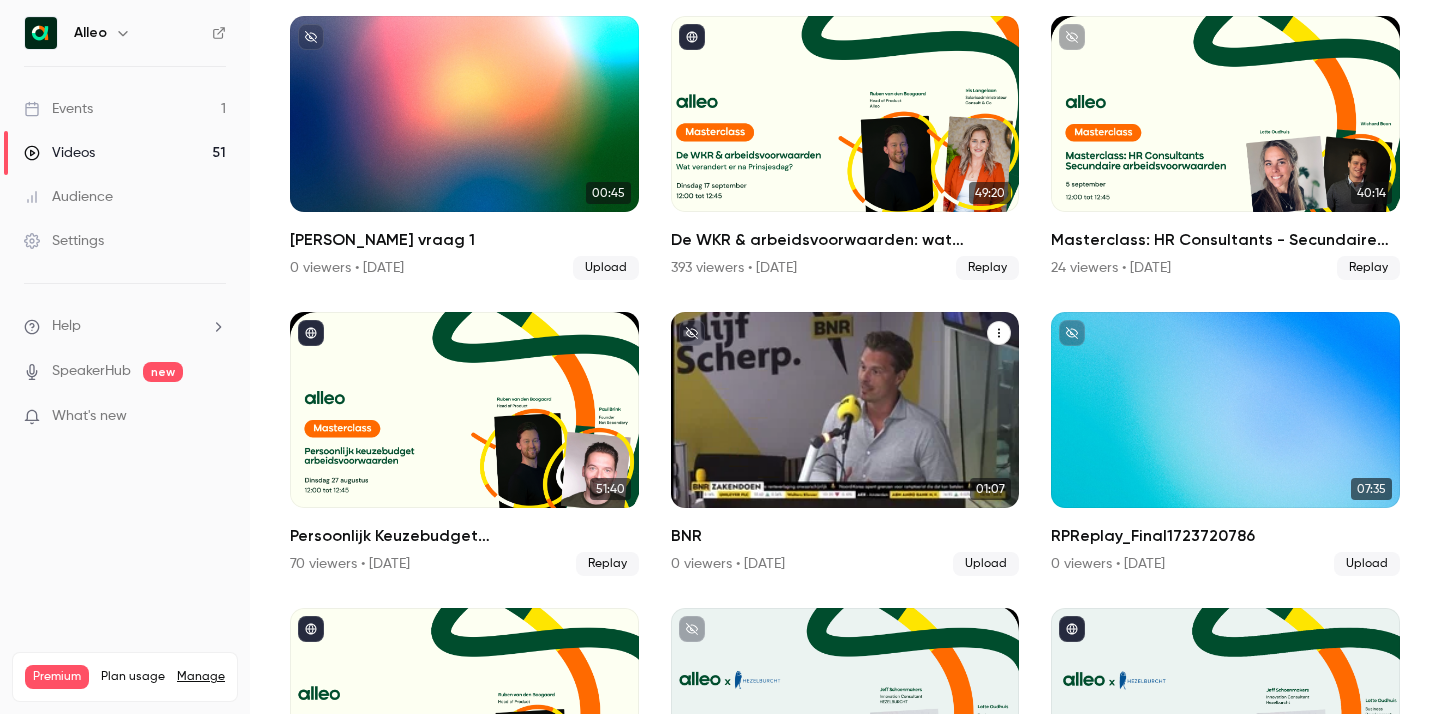 scroll, scrollTop: 1929, scrollLeft: 0, axis: vertical 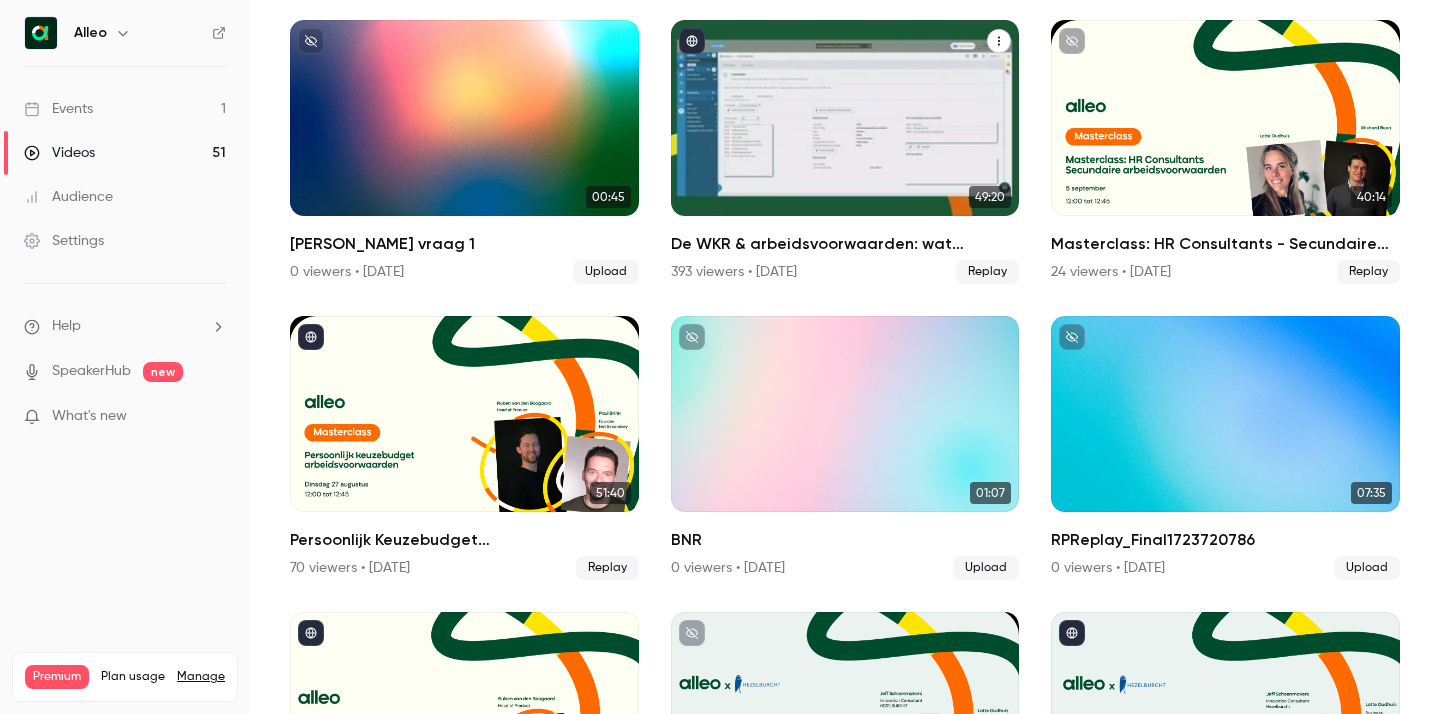 click on "De WKR & arbeidsvoorwaarden: wat verandert er na [DATE]?" at bounding box center [845, 244] 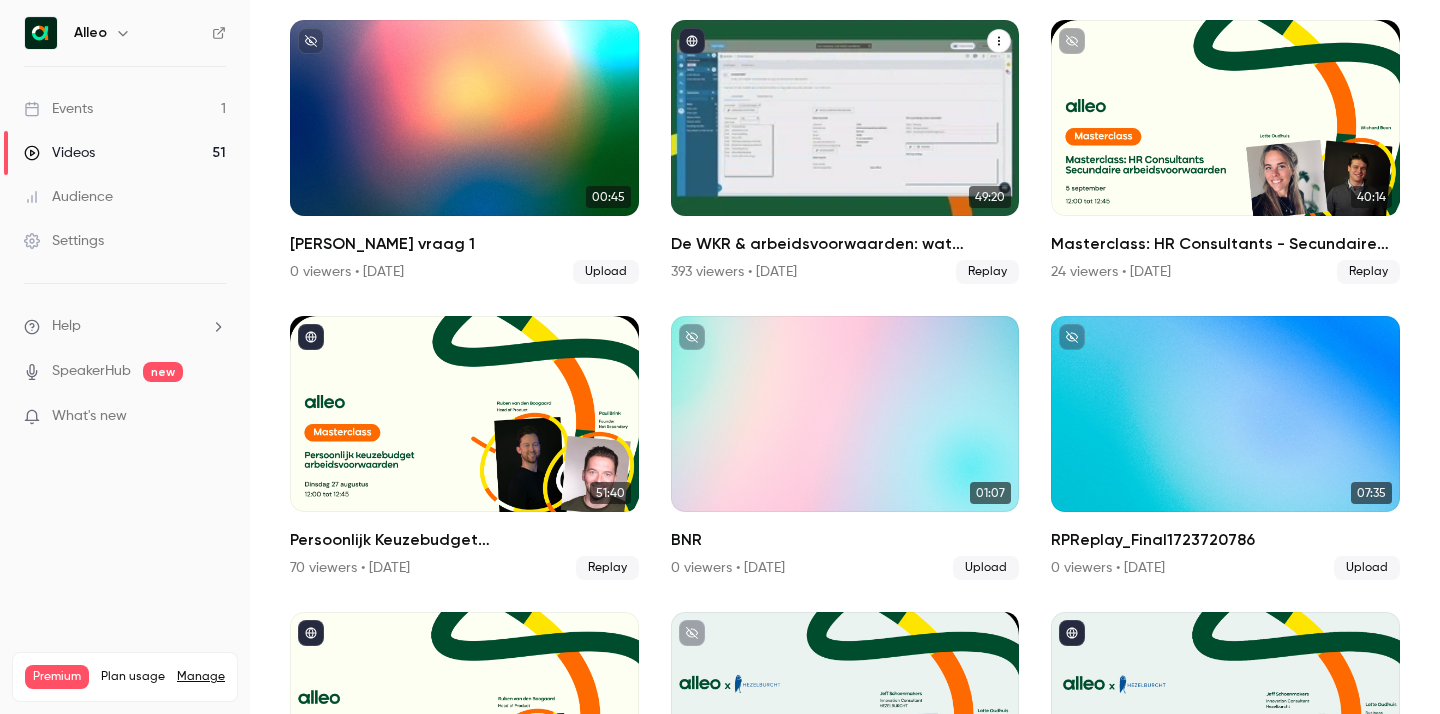 scroll, scrollTop: 0, scrollLeft: 0, axis: both 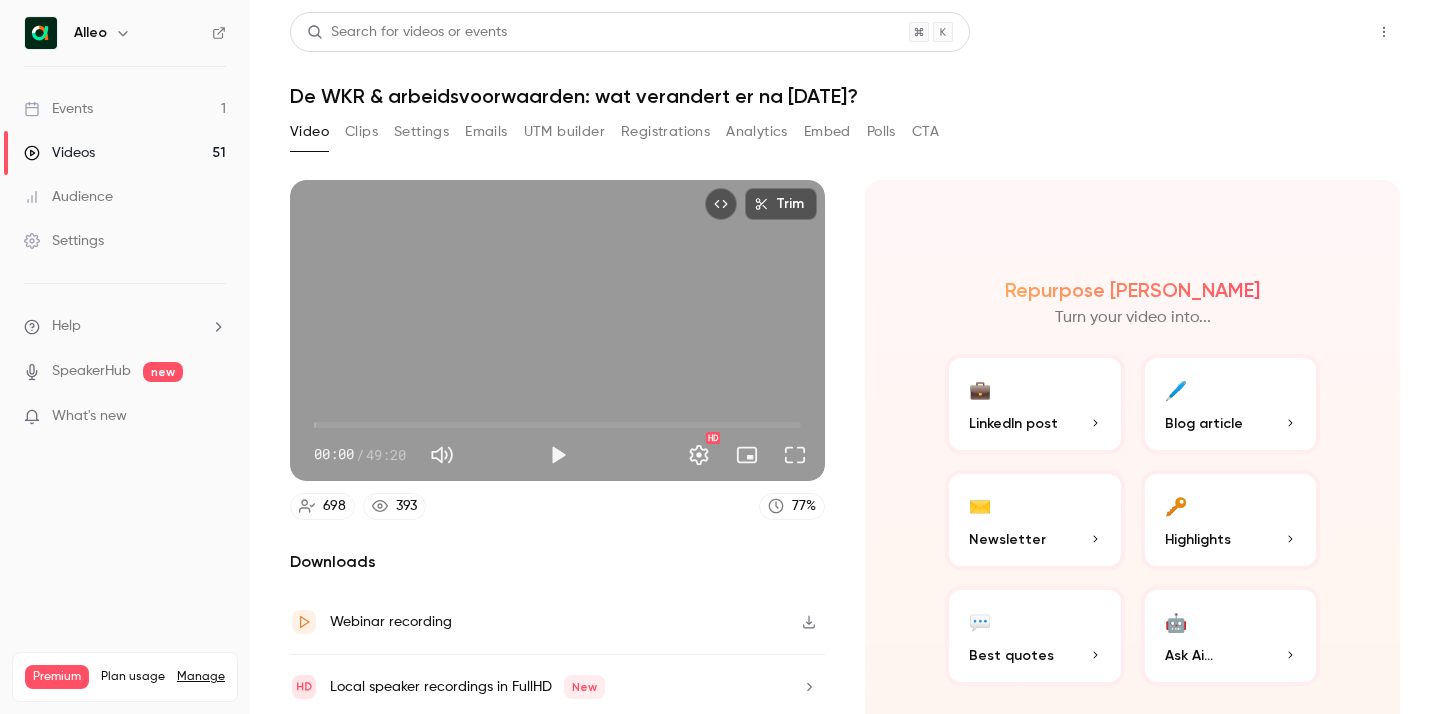 click on "Share" at bounding box center [1312, 32] 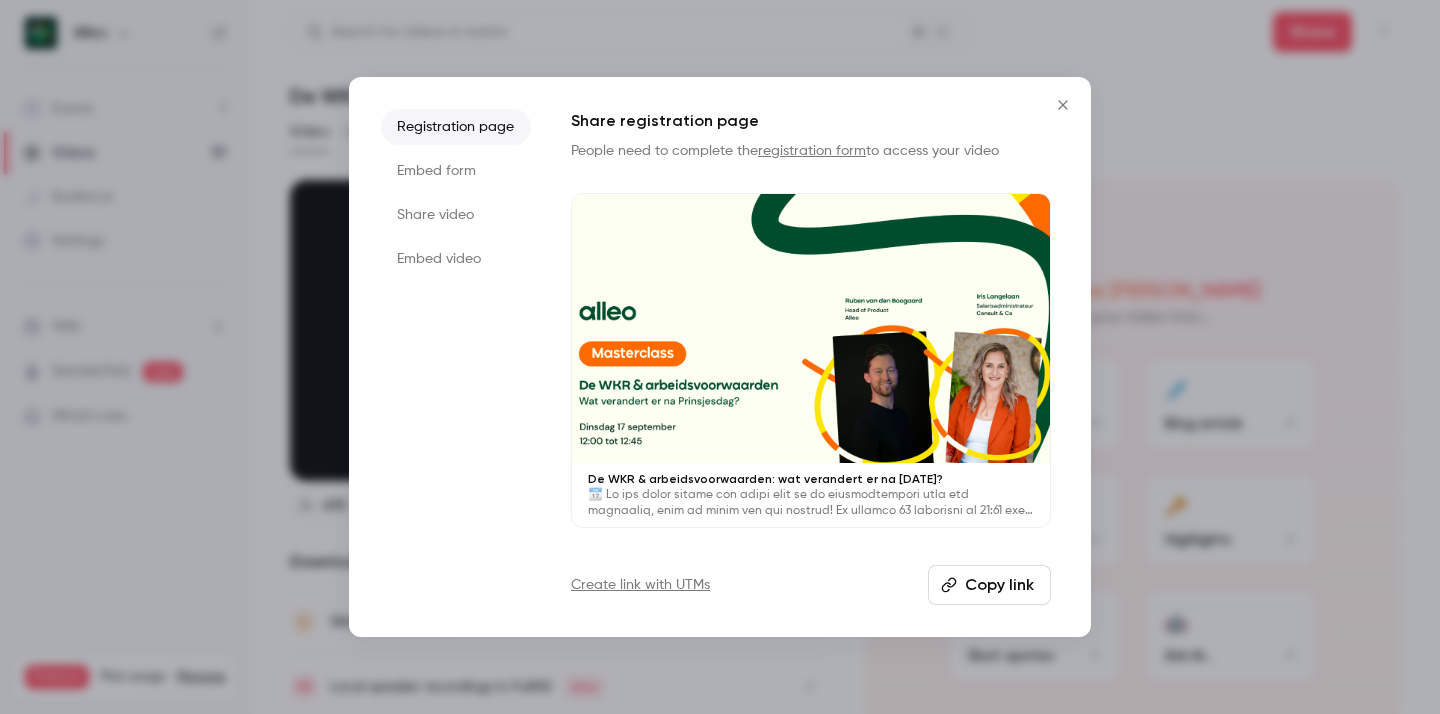 click on "Copy link" at bounding box center (989, 585) 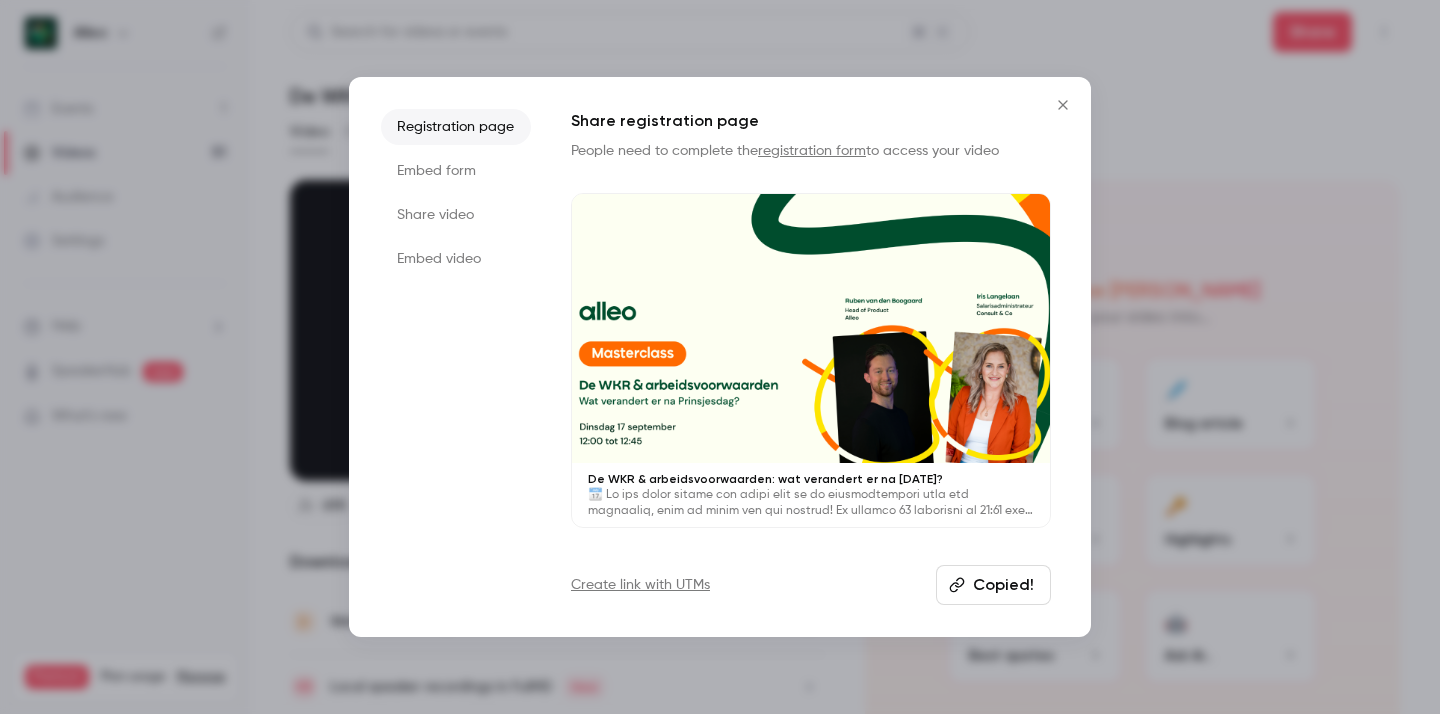 click 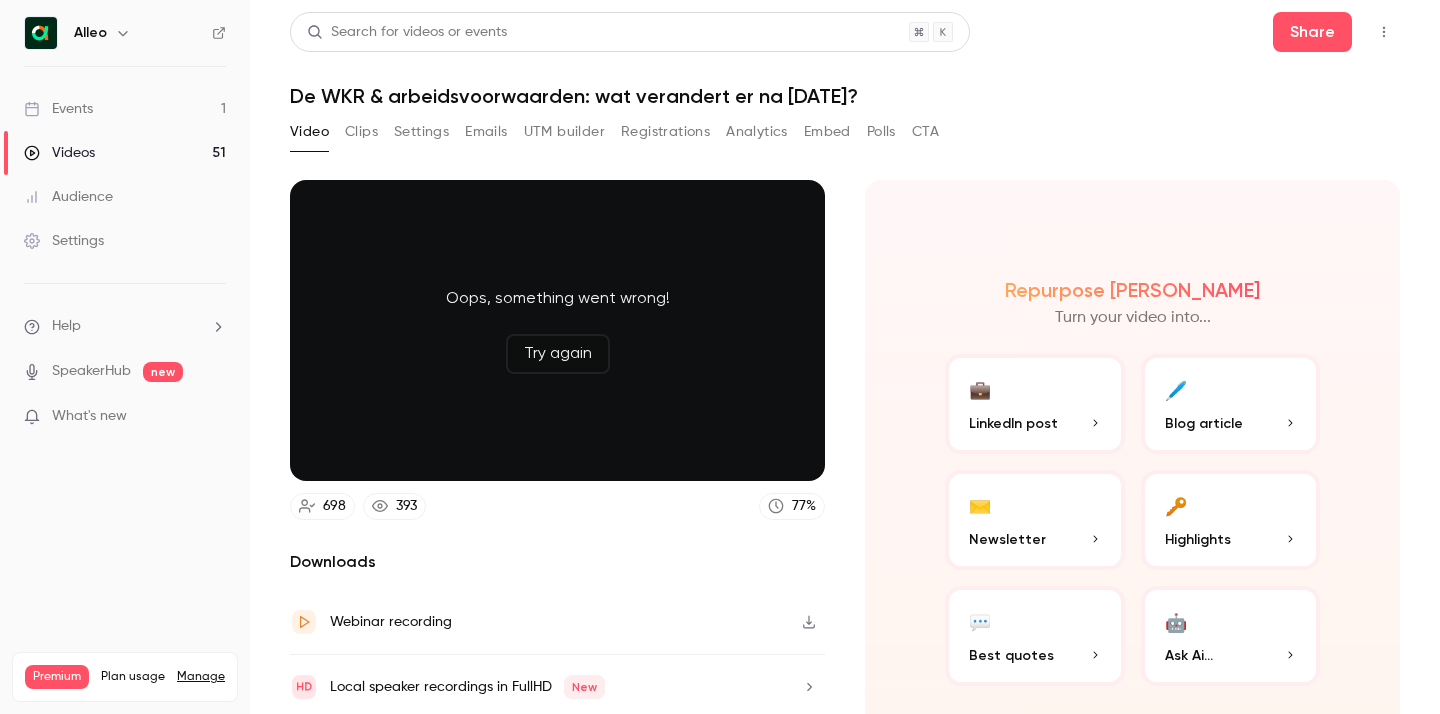 click on "Settings" at bounding box center (421, 132) 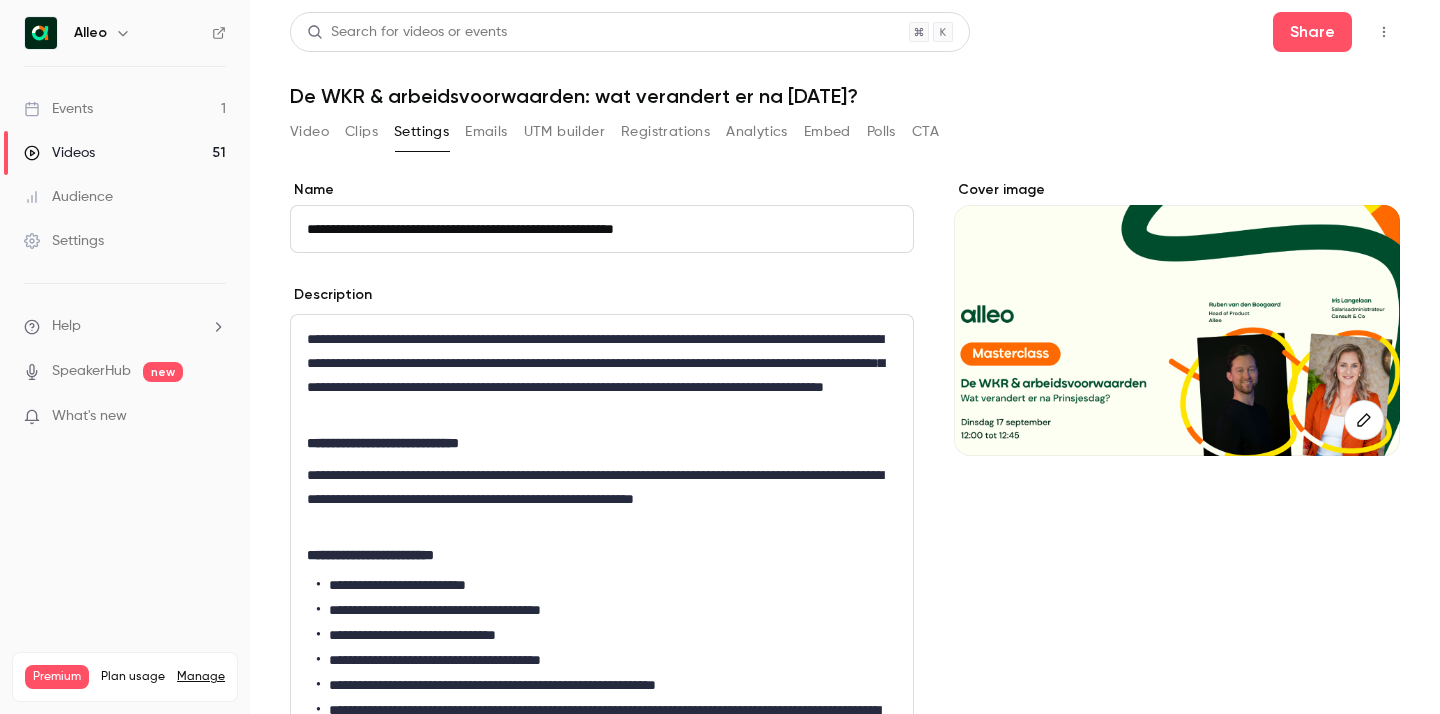 click on "**********" at bounding box center (602, 375) 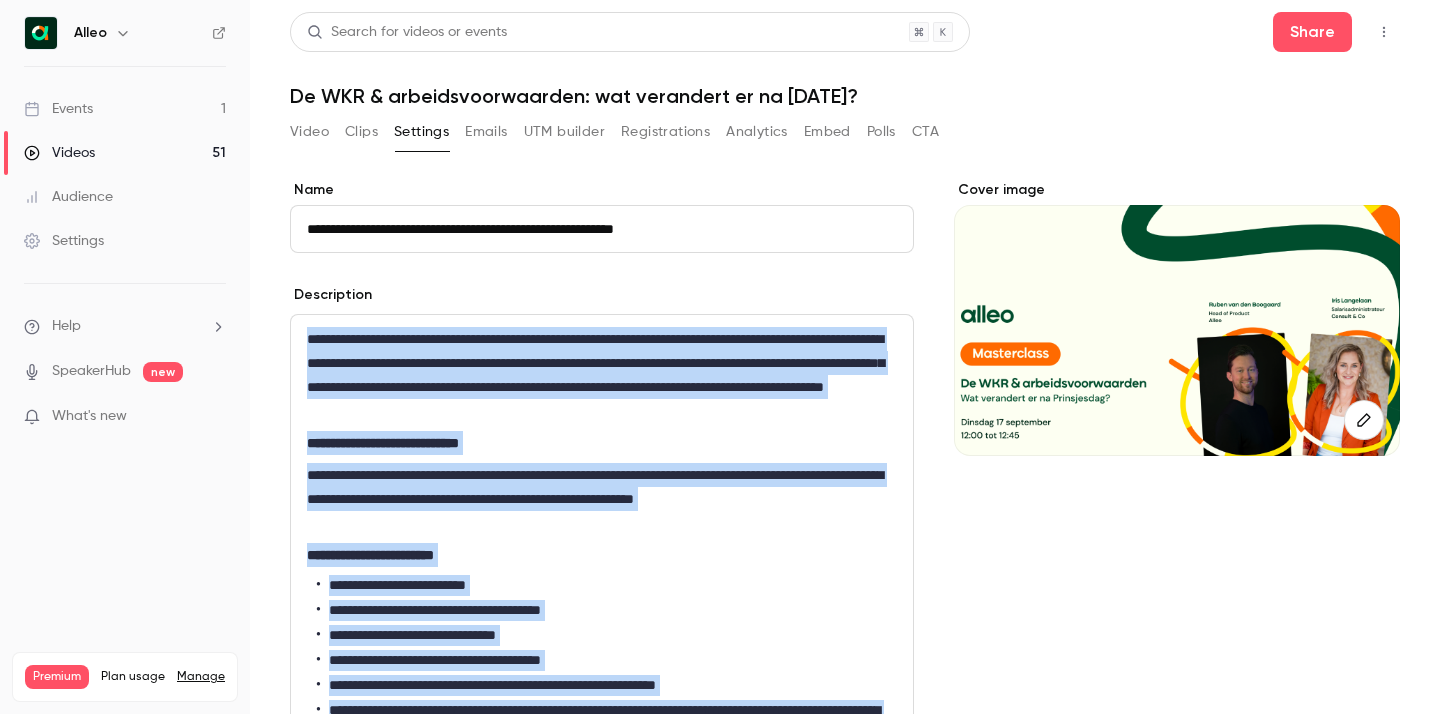 copy on "**********" 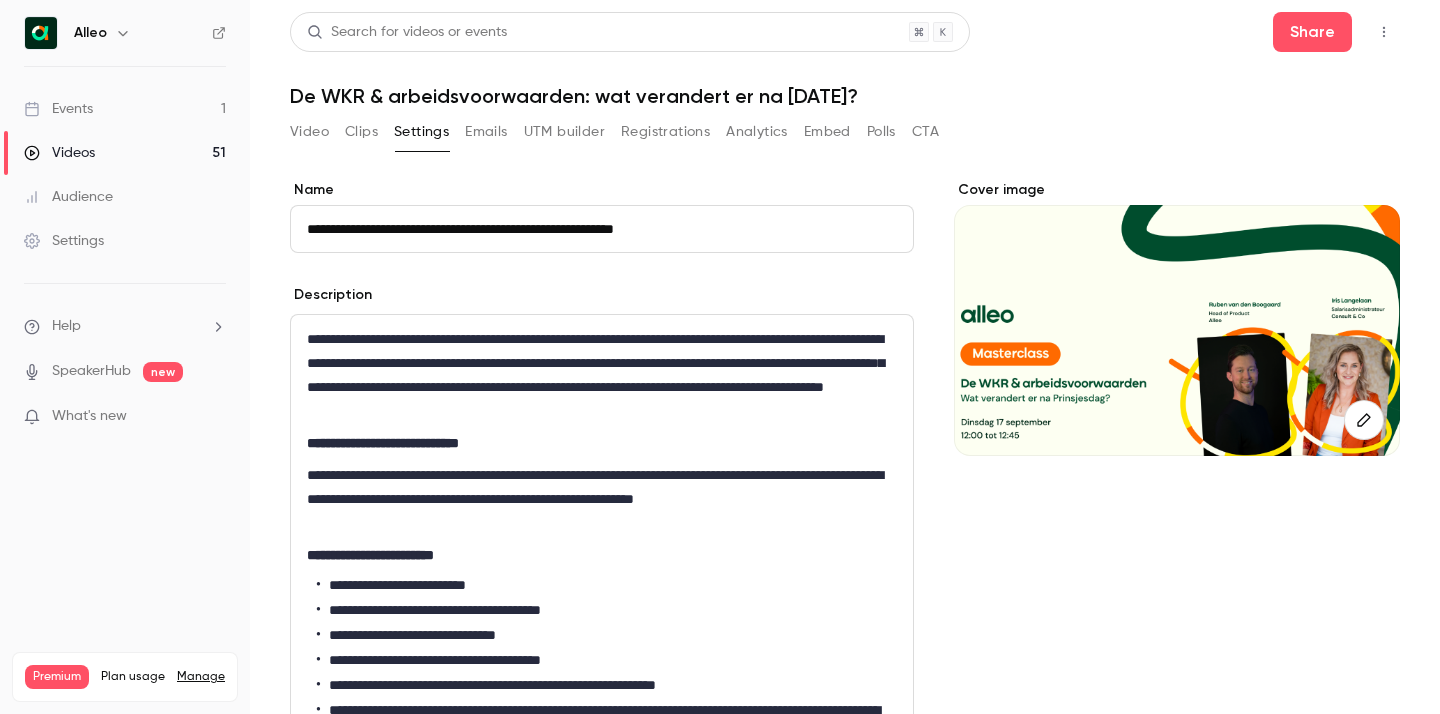 click on "**********" at bounding box center [602, 229] 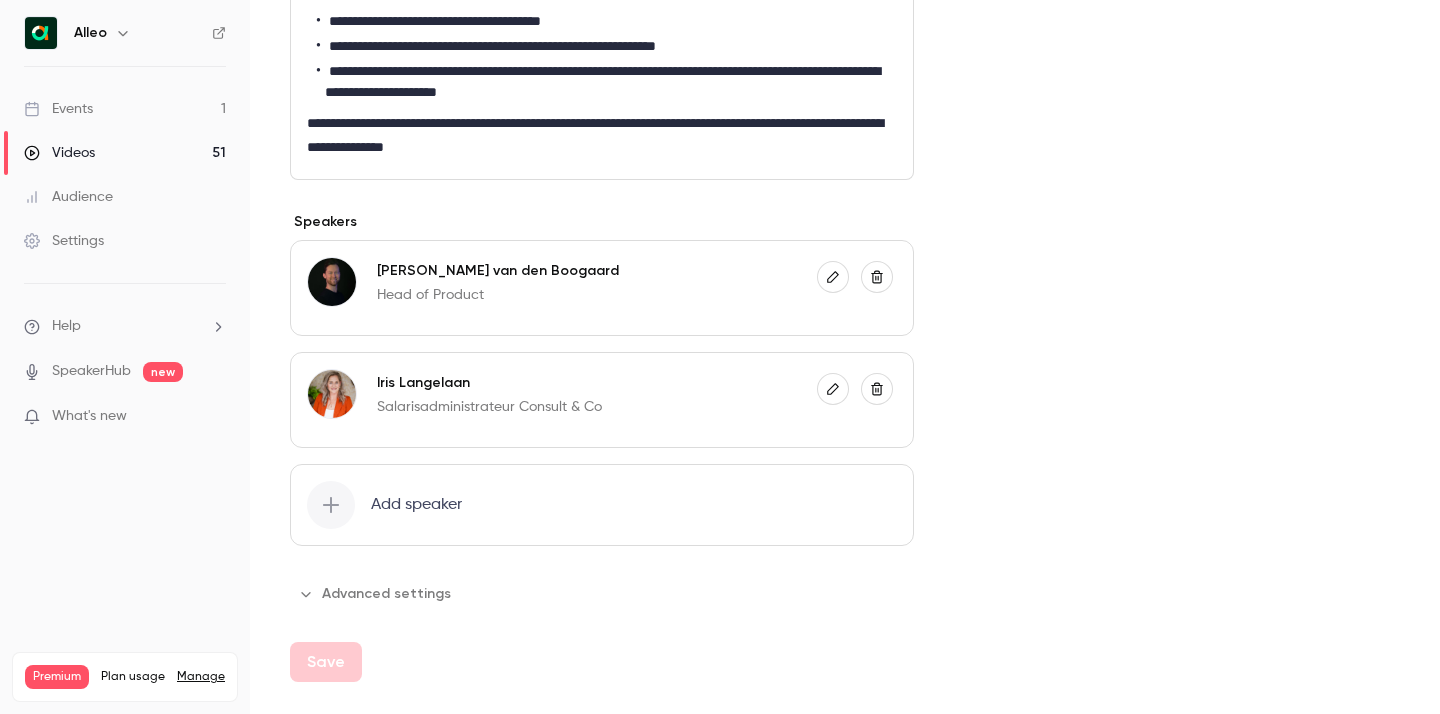 scroll, scrollTop: 0, scrollLeft: 0, axis: both 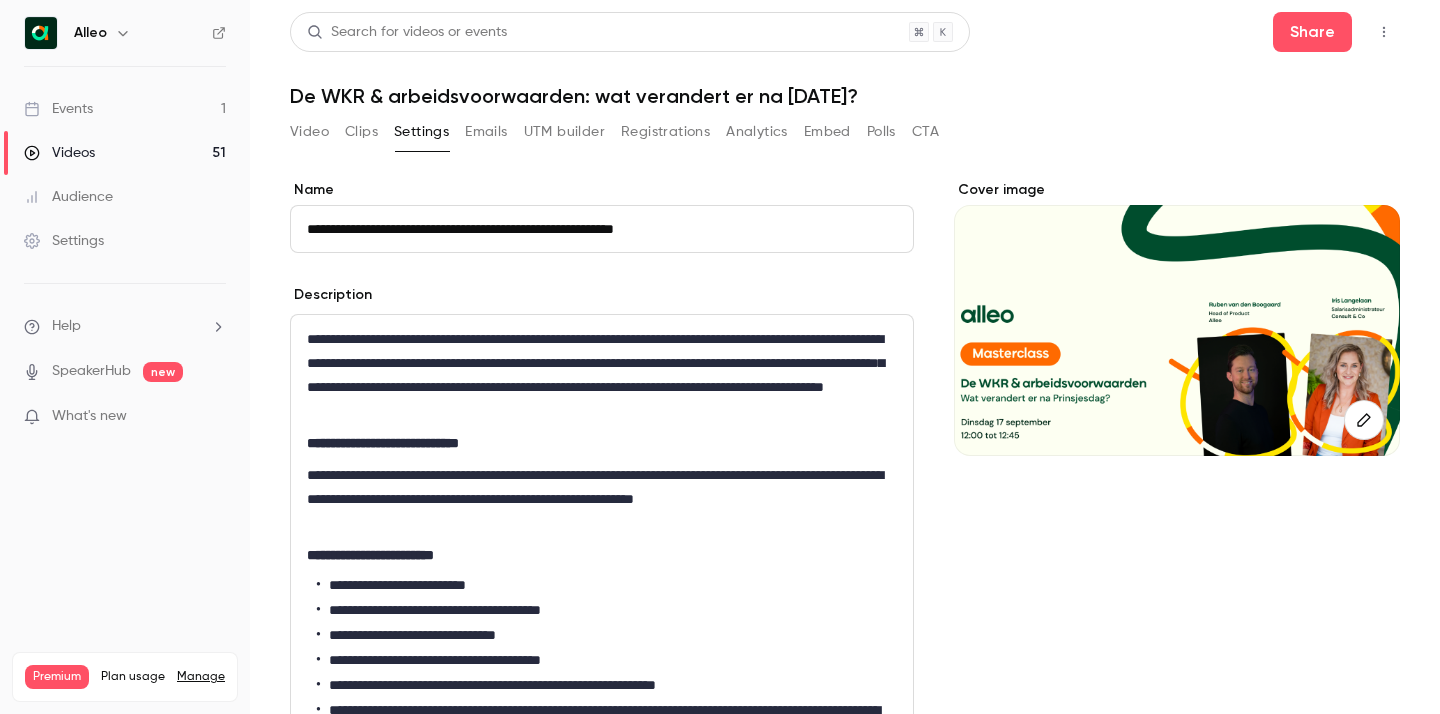 click on "**********" at bounding box center (602, 375) 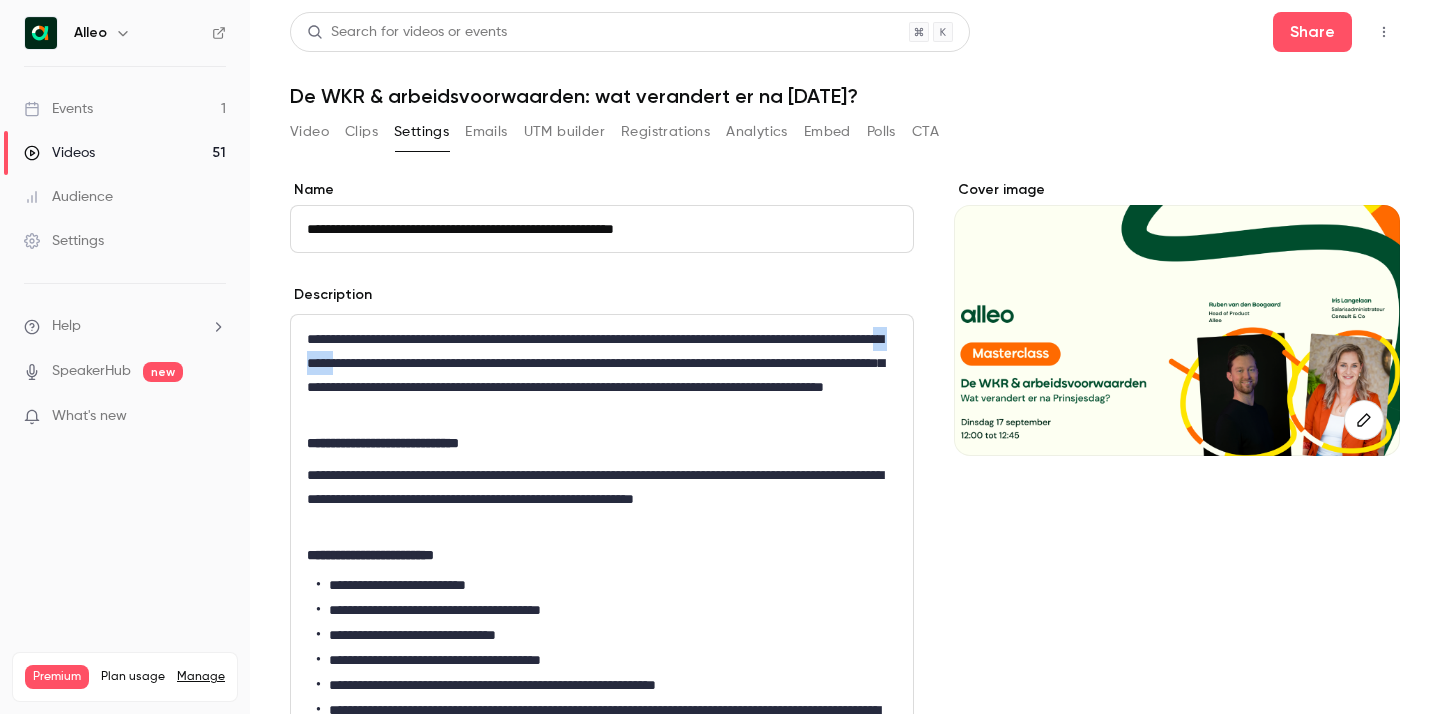 click on "**********" at bounding box center [602, 375] 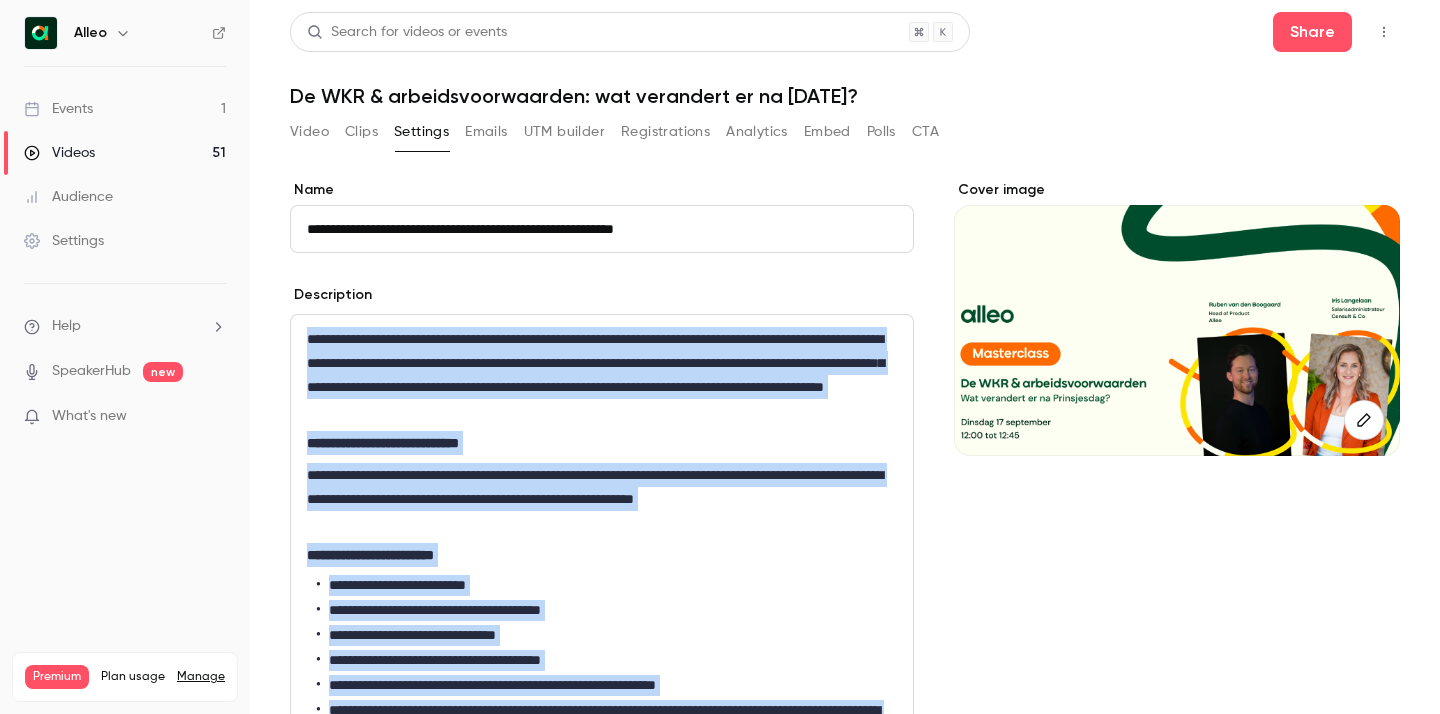 click on "Events 1" at bounding box center (125, 109) 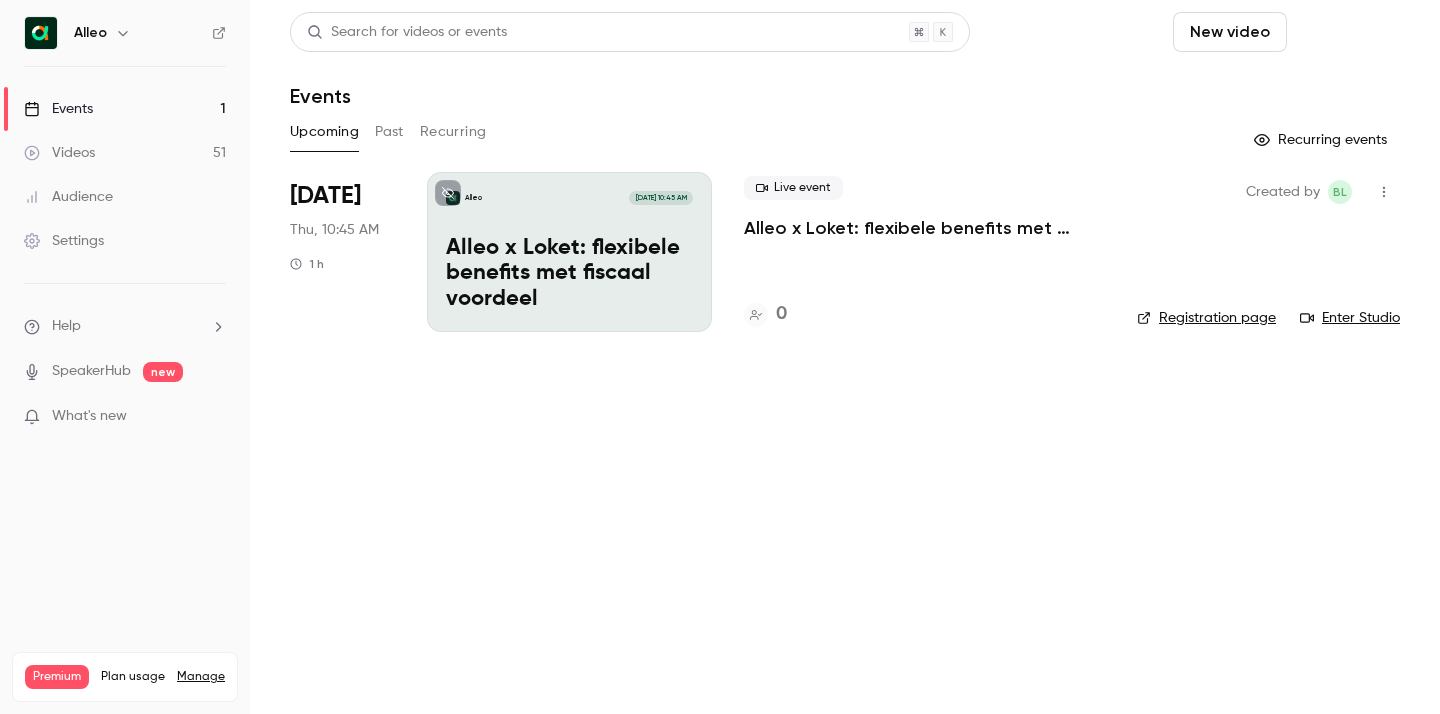 click on "Schedule" at bounding box center [1347, 32] 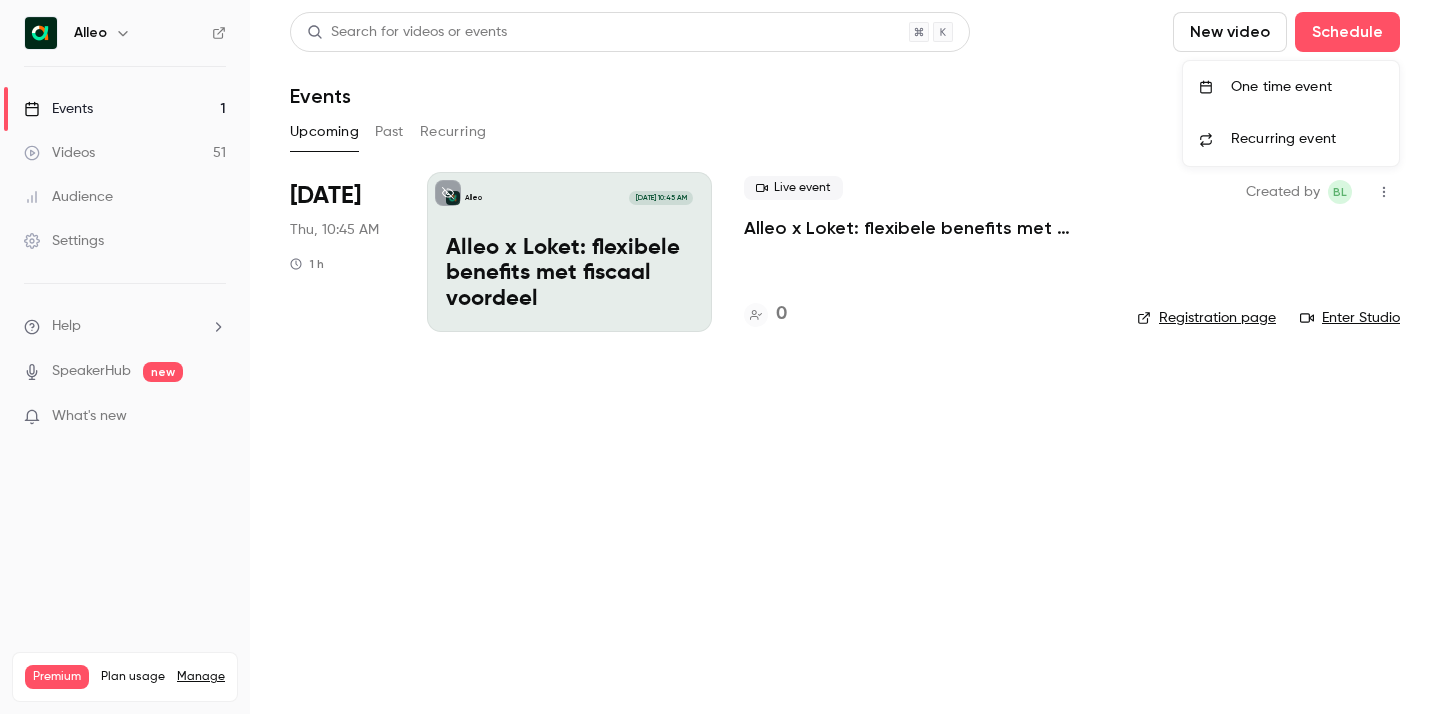 click on "One time event" at bounding box center (1307, 87) 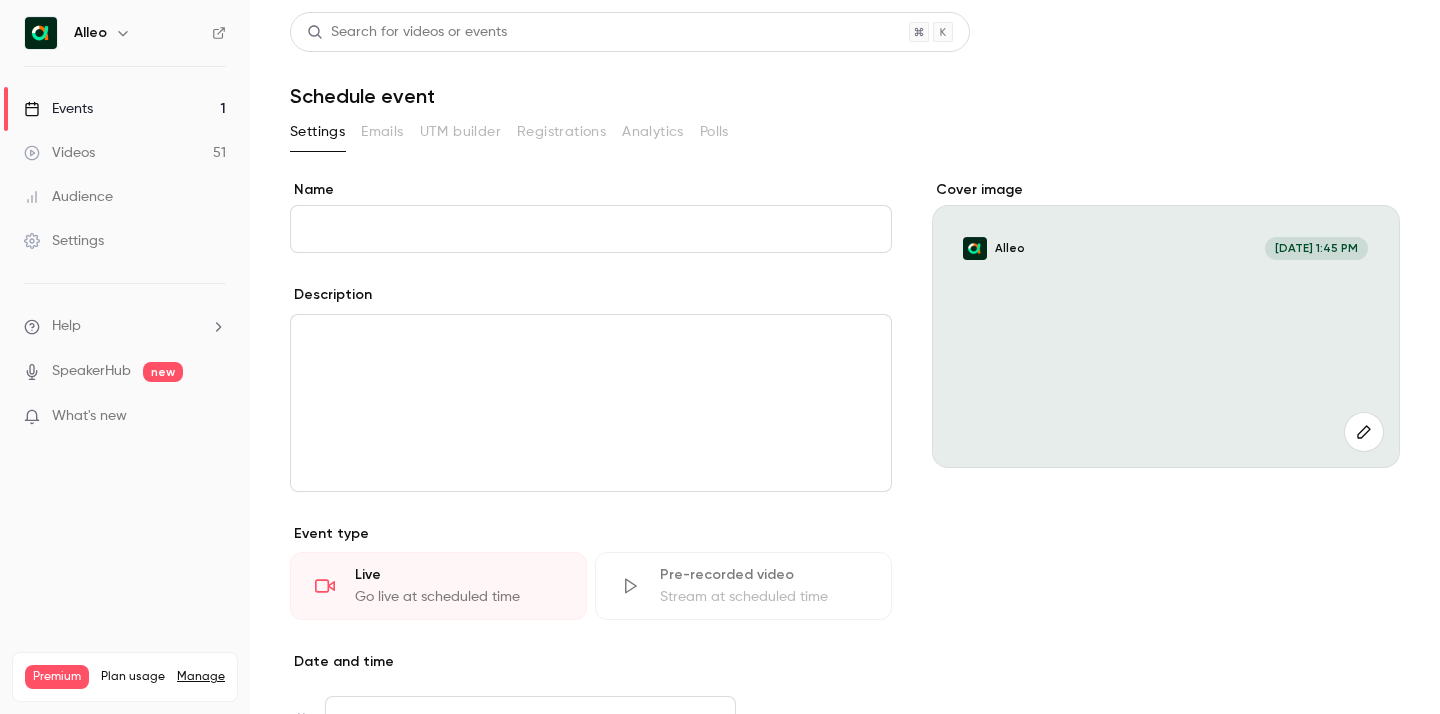 click at bounding box center [591, 403] 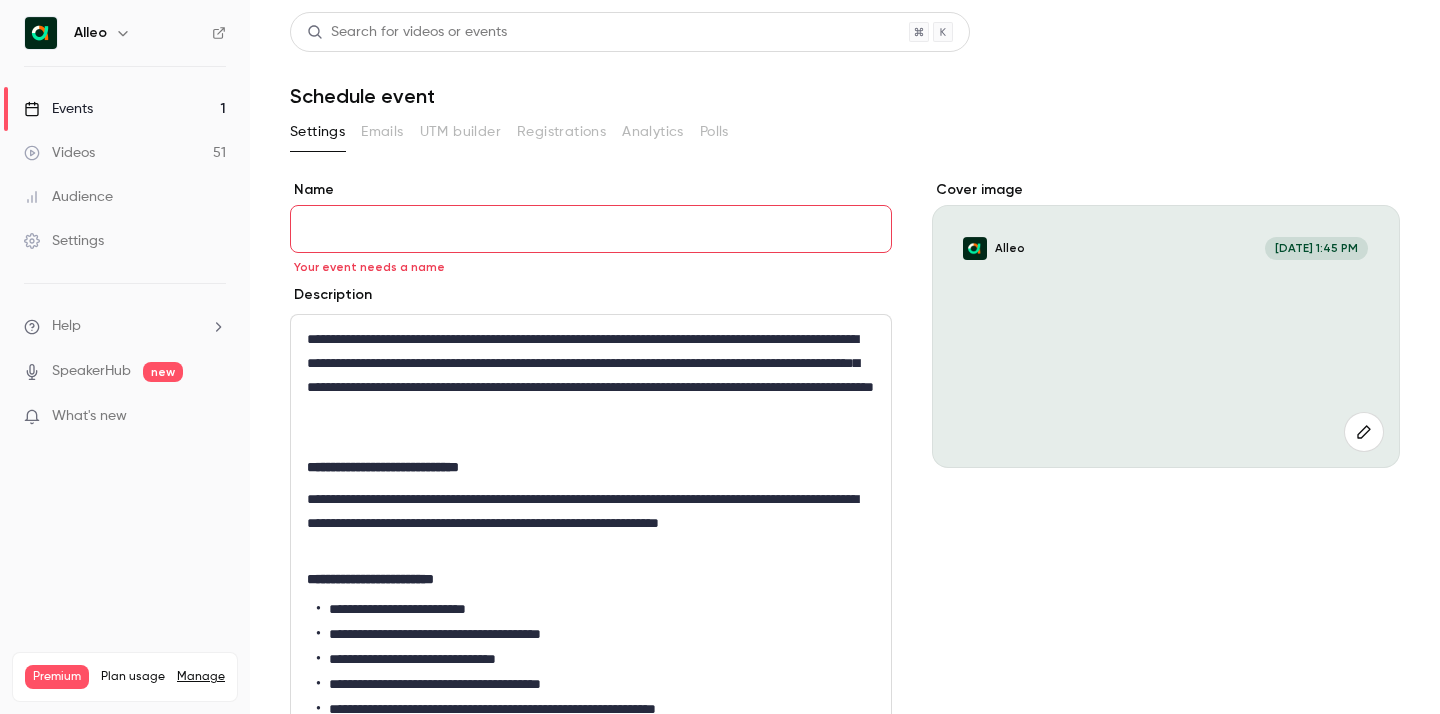 scroll, scrollTop: 0, scrollLeft: 0, axis: both 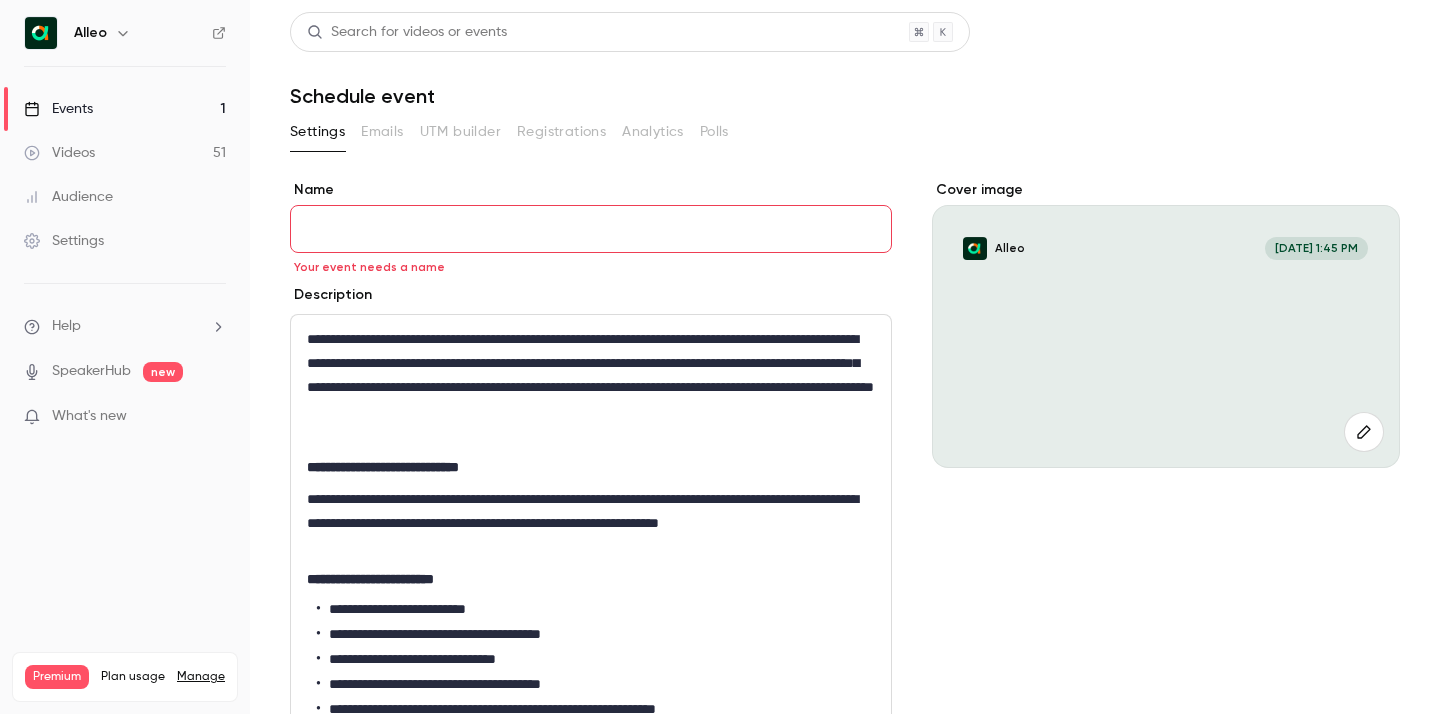 click on "Name" at bounding box center (591, 229) 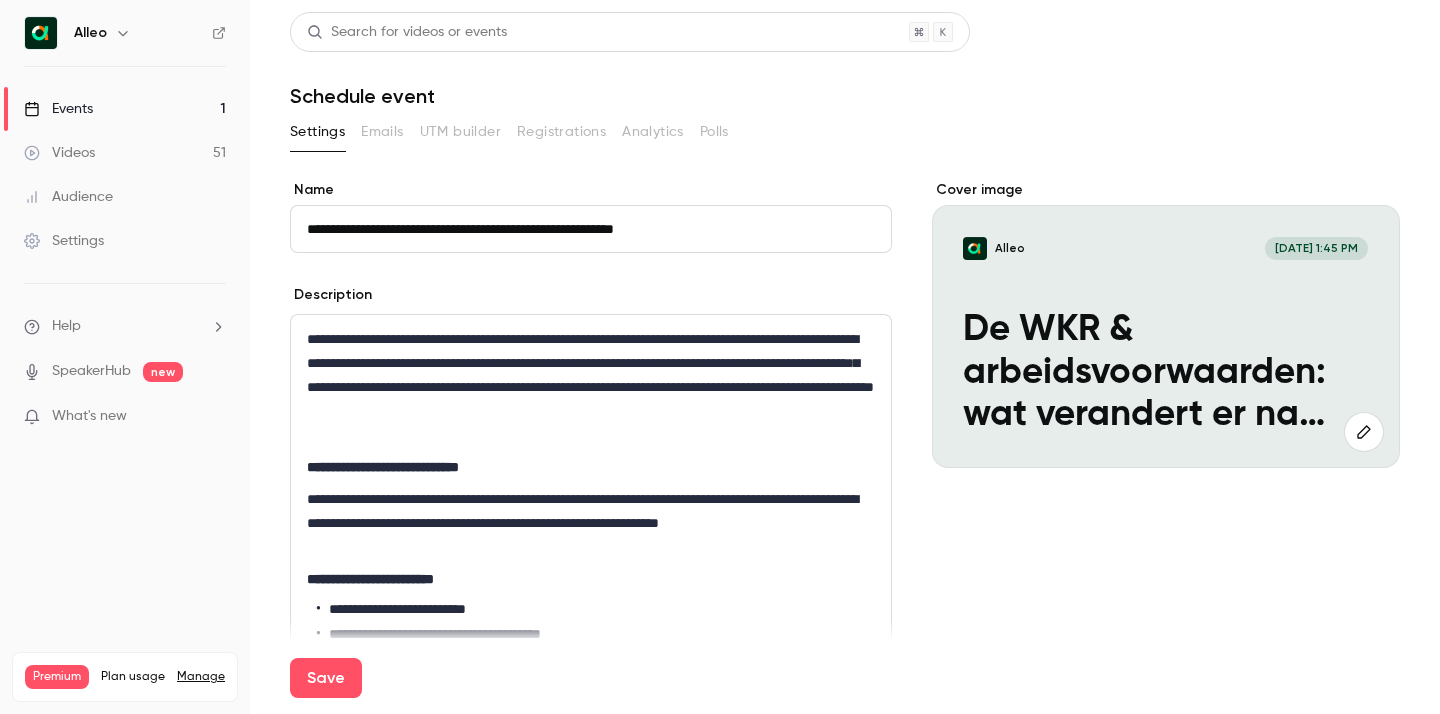 type on "**********" 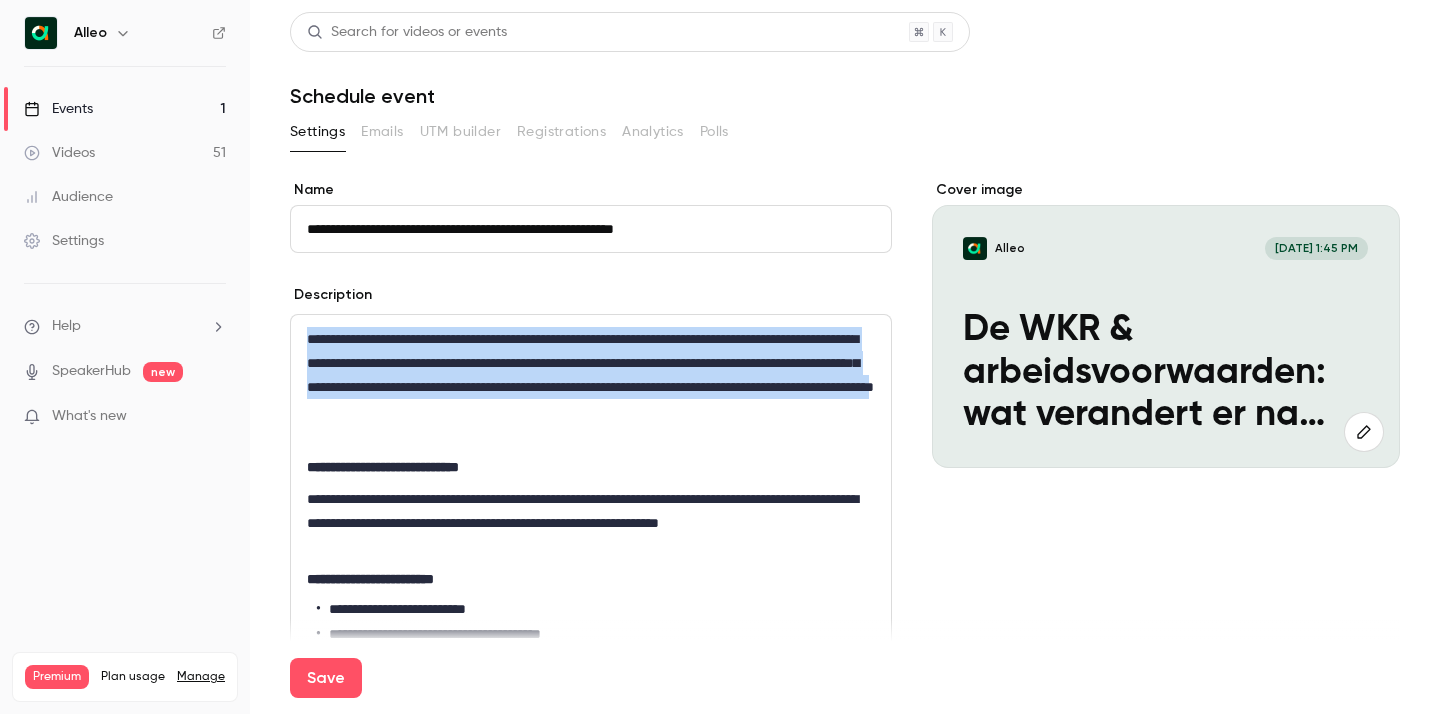 drag, startPoint x: 442, startPoint y: 434, endPoint x: 272, endPoint y: 277, distance: 231.40657 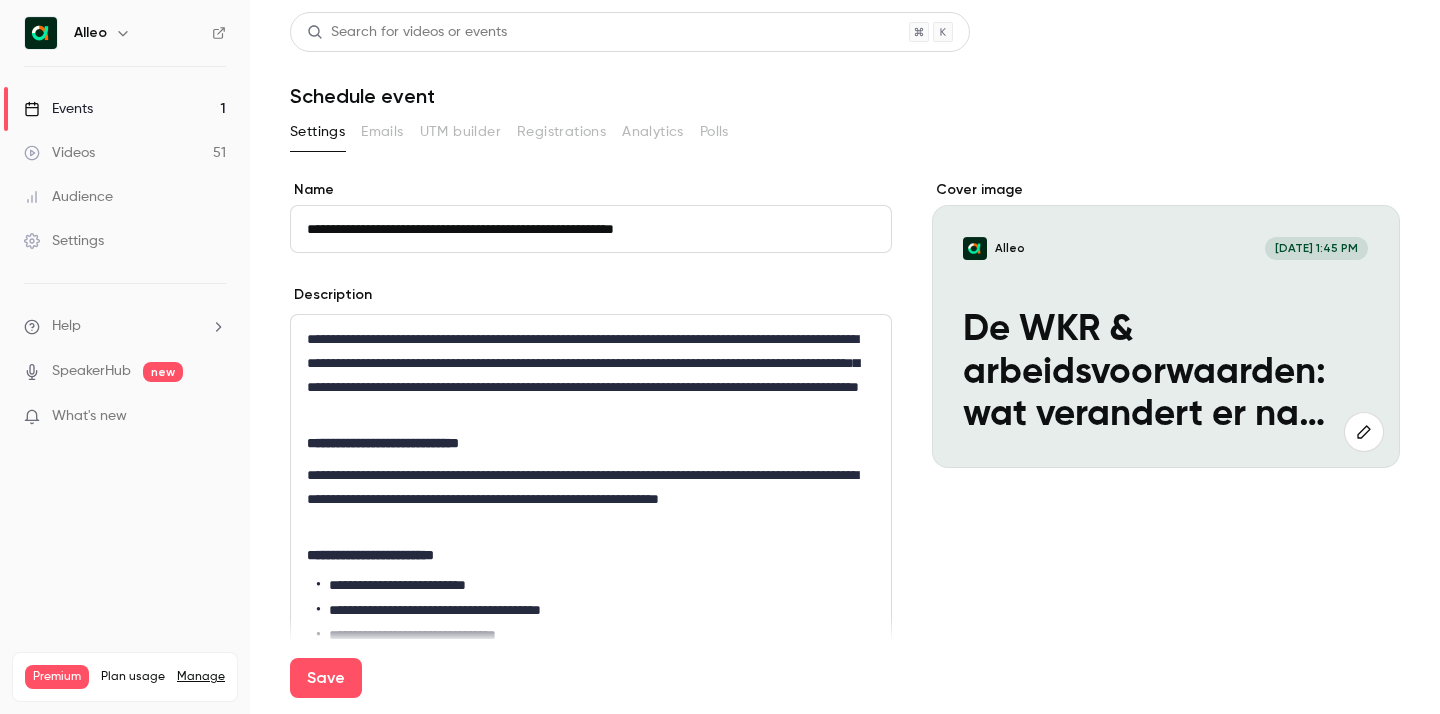 scroll, scrollTop: 0, scrollLeft: 0, axis: both 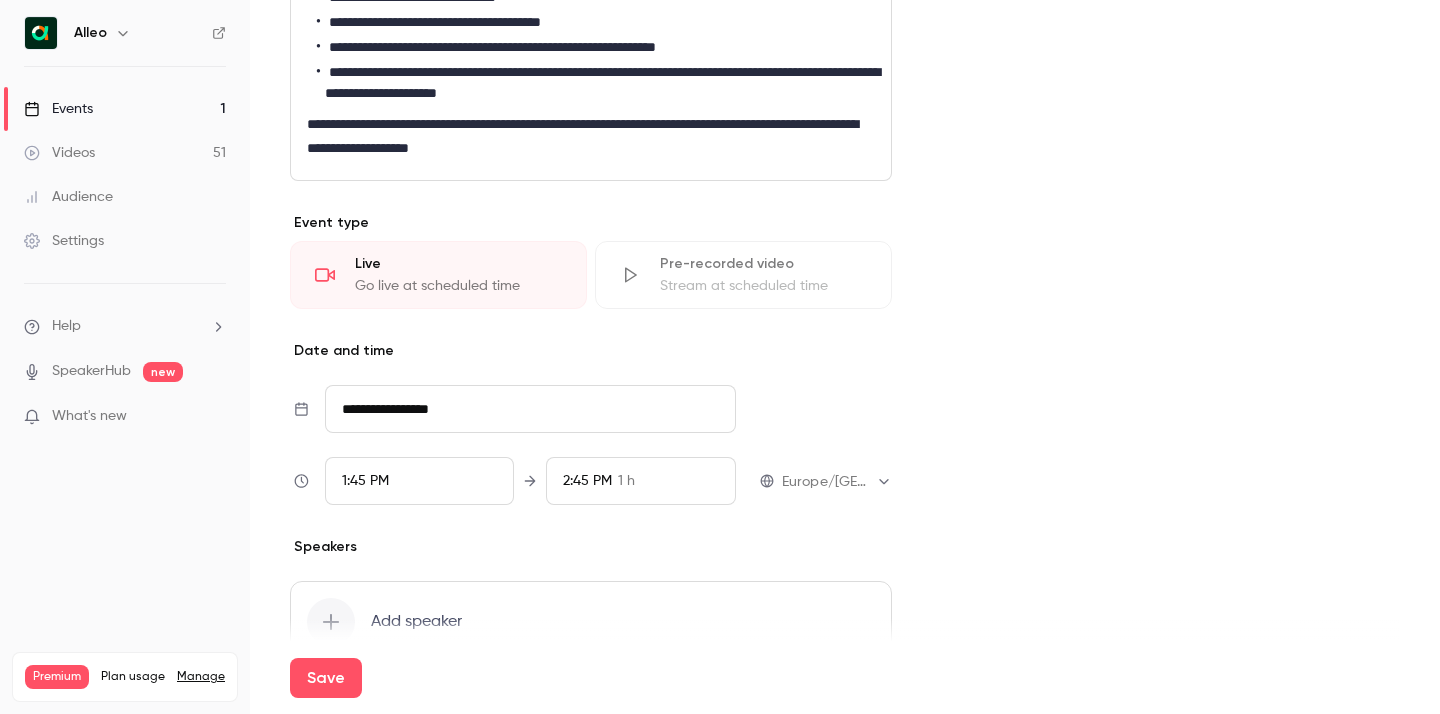 click on "**********" at bounding box center (530, 409) 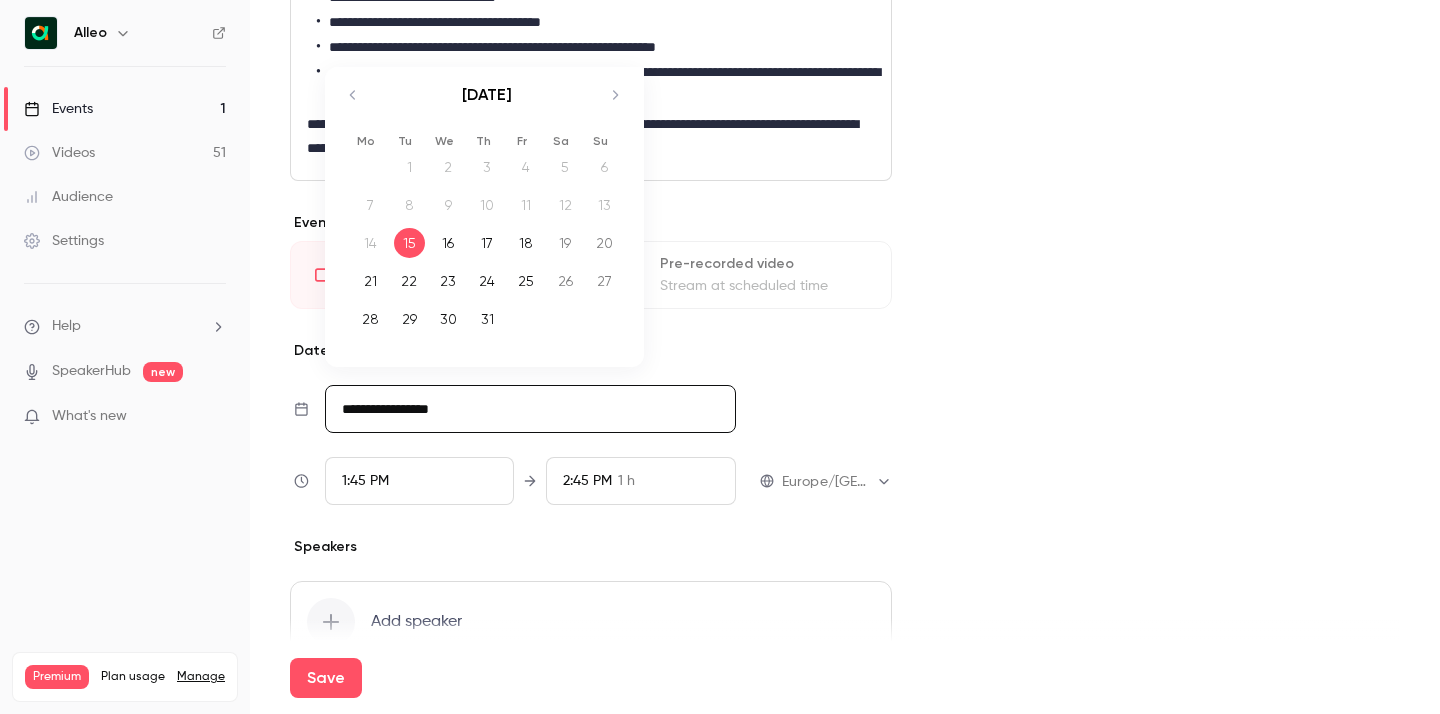 click on "[DATE]" at bounding box center (487, 105) 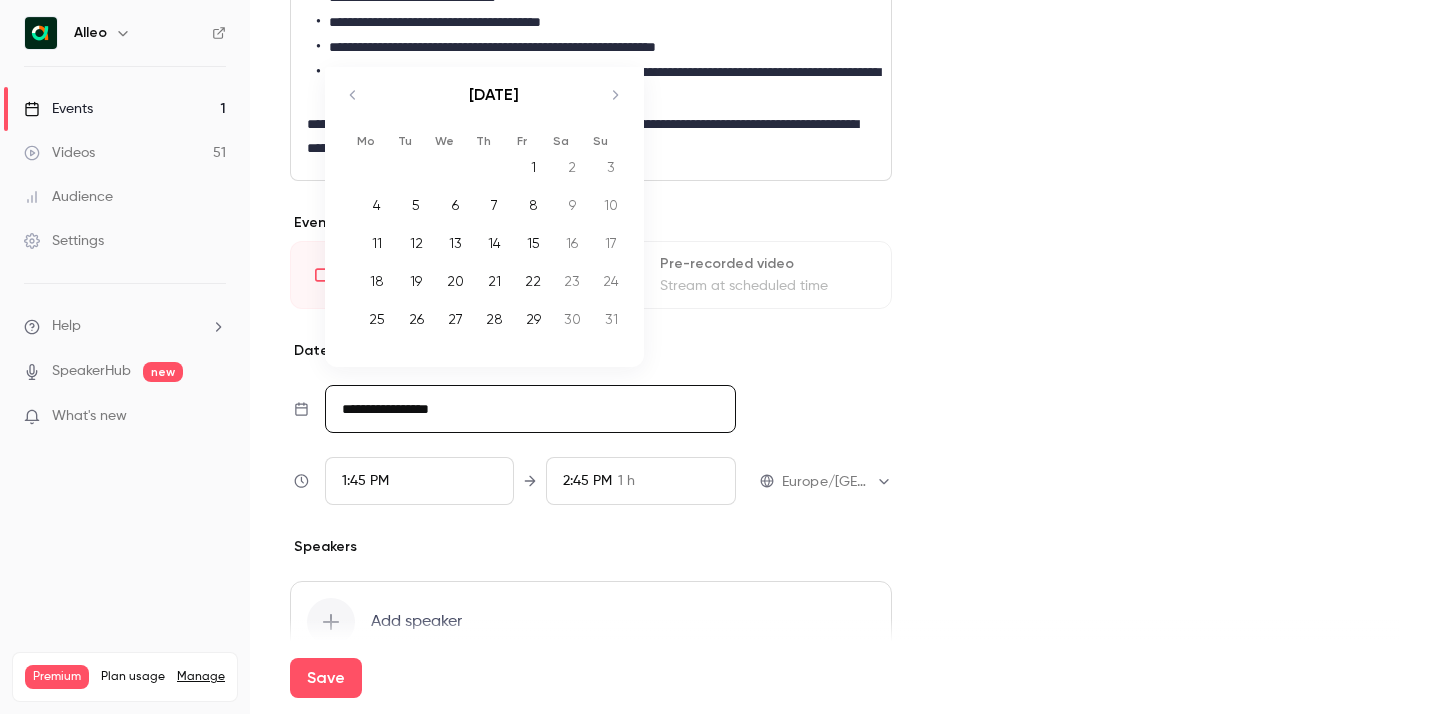 click 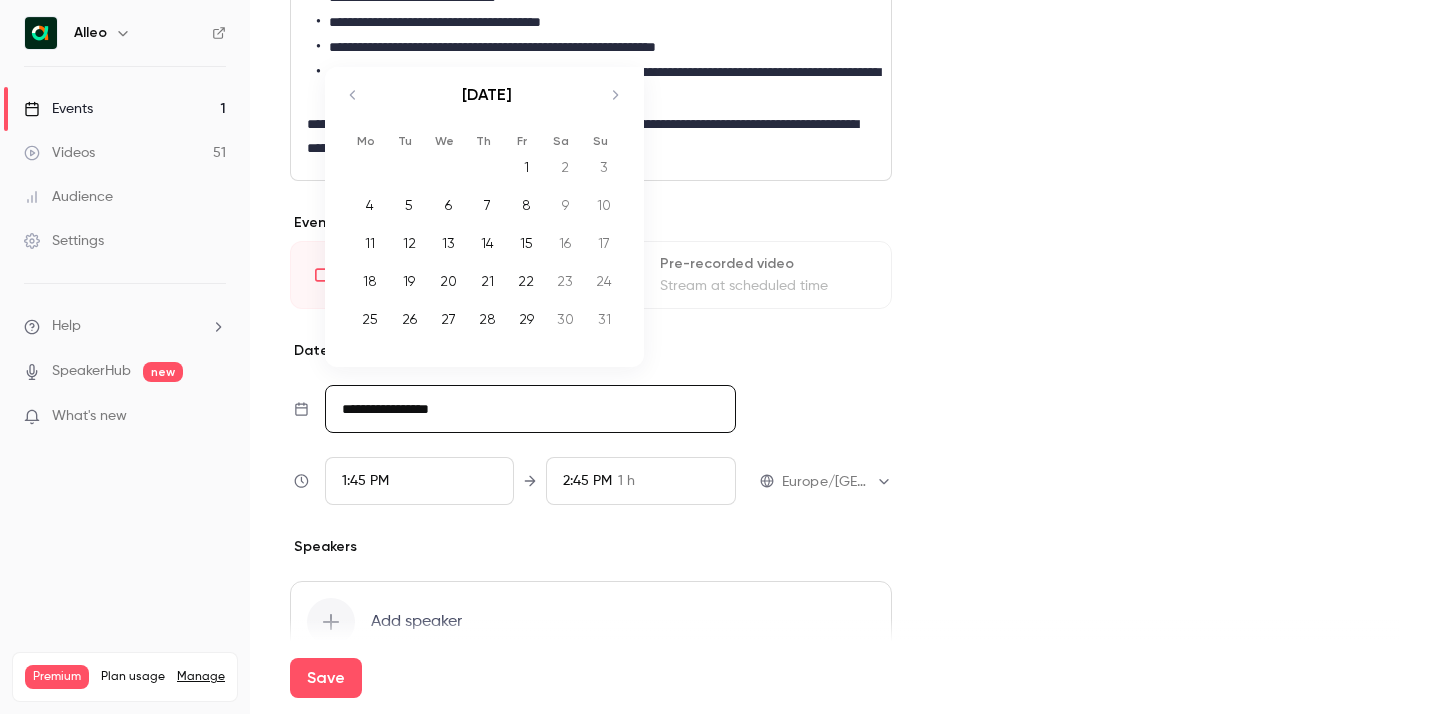 click 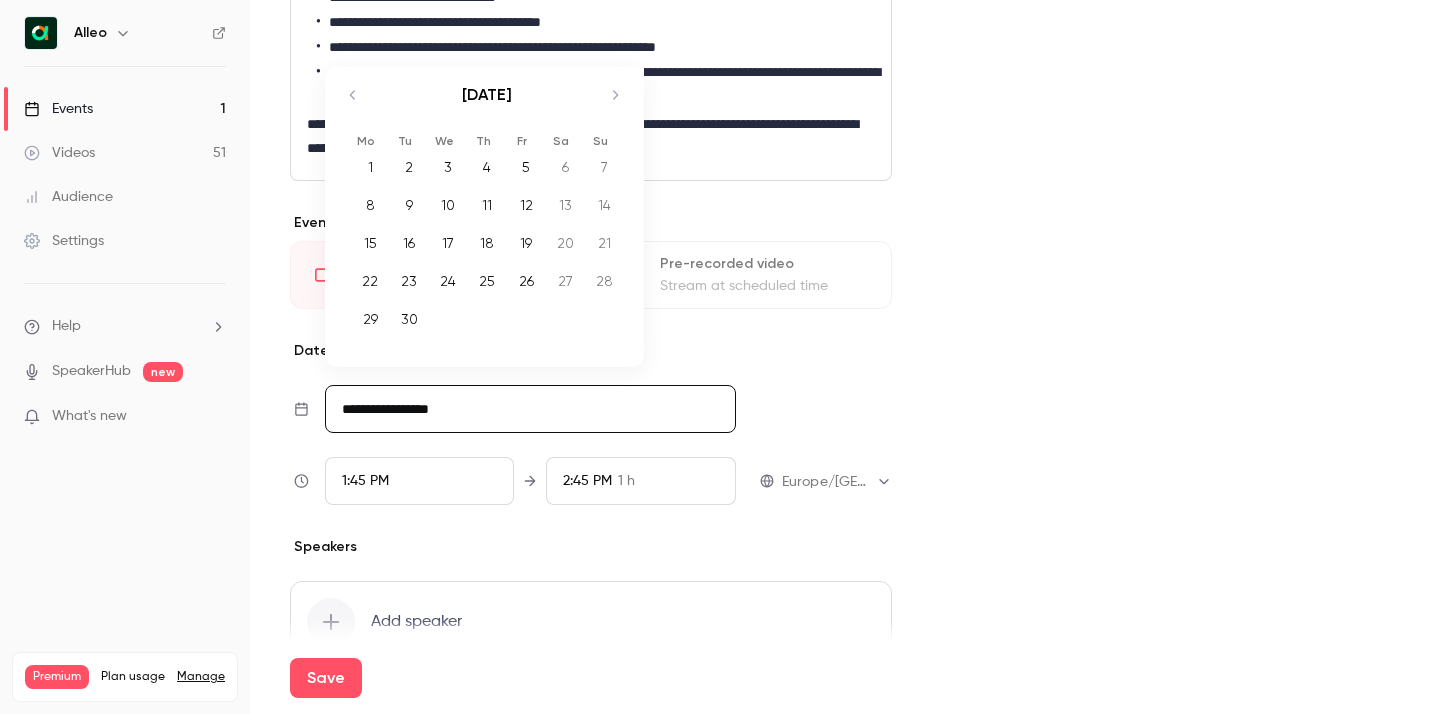 click on "18" at bounding box center [487, 243] 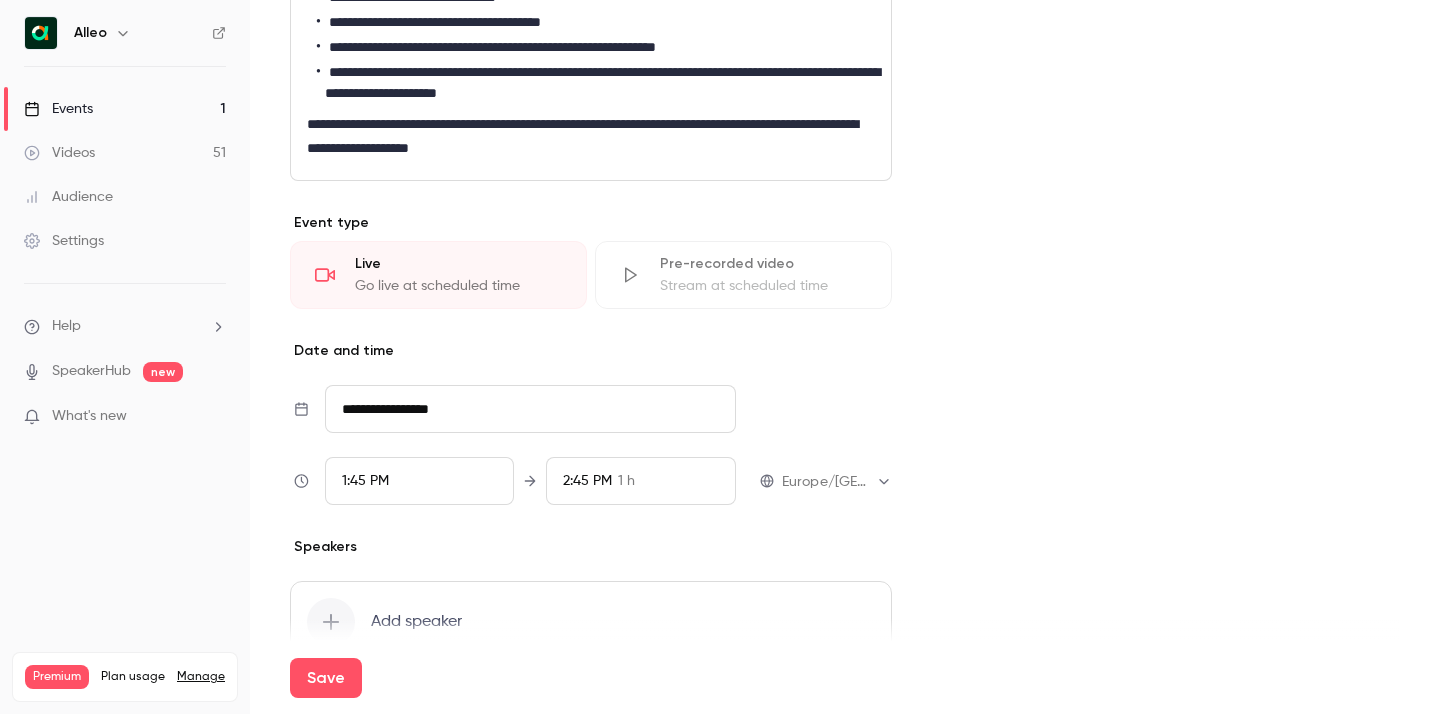 click on "1:45 PM" at bounding box center [420, 481] 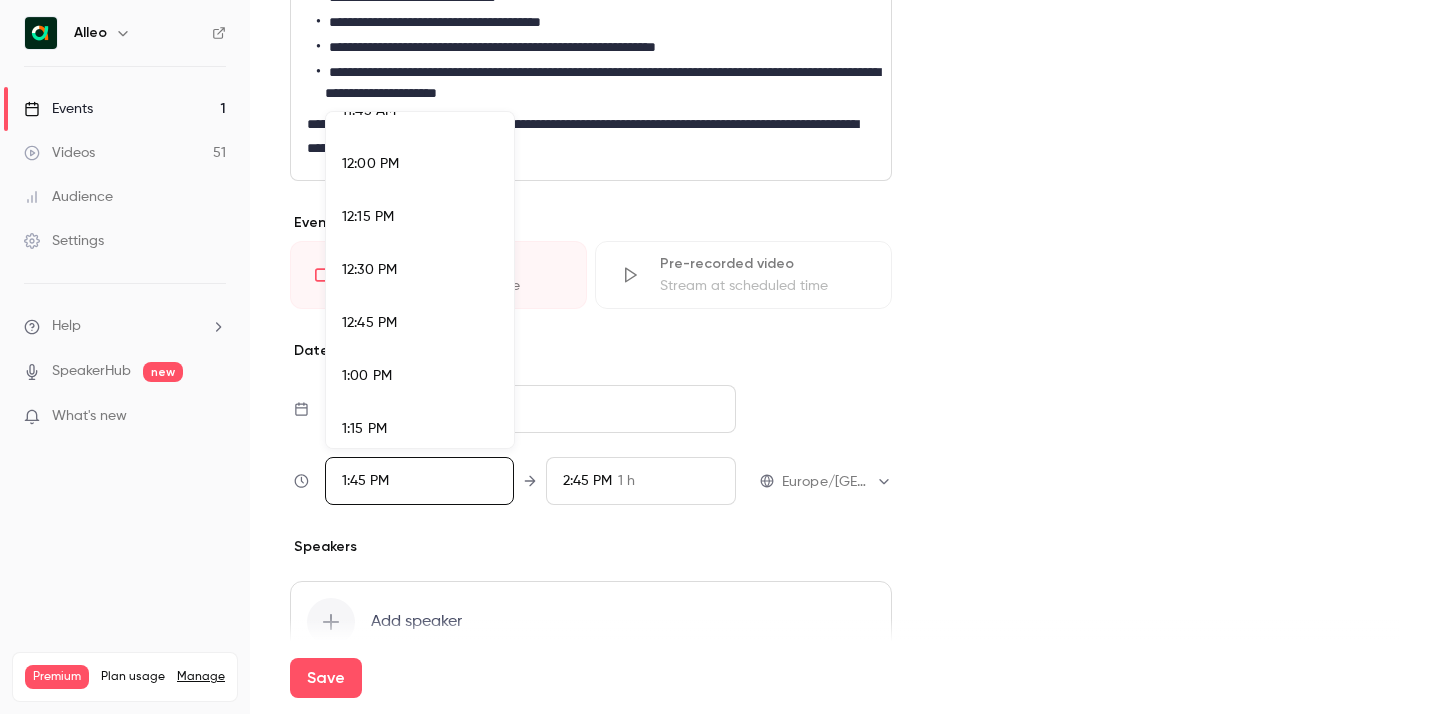 scroll, scrollTop: 2503, scrollLeft: 0, axis: vertical 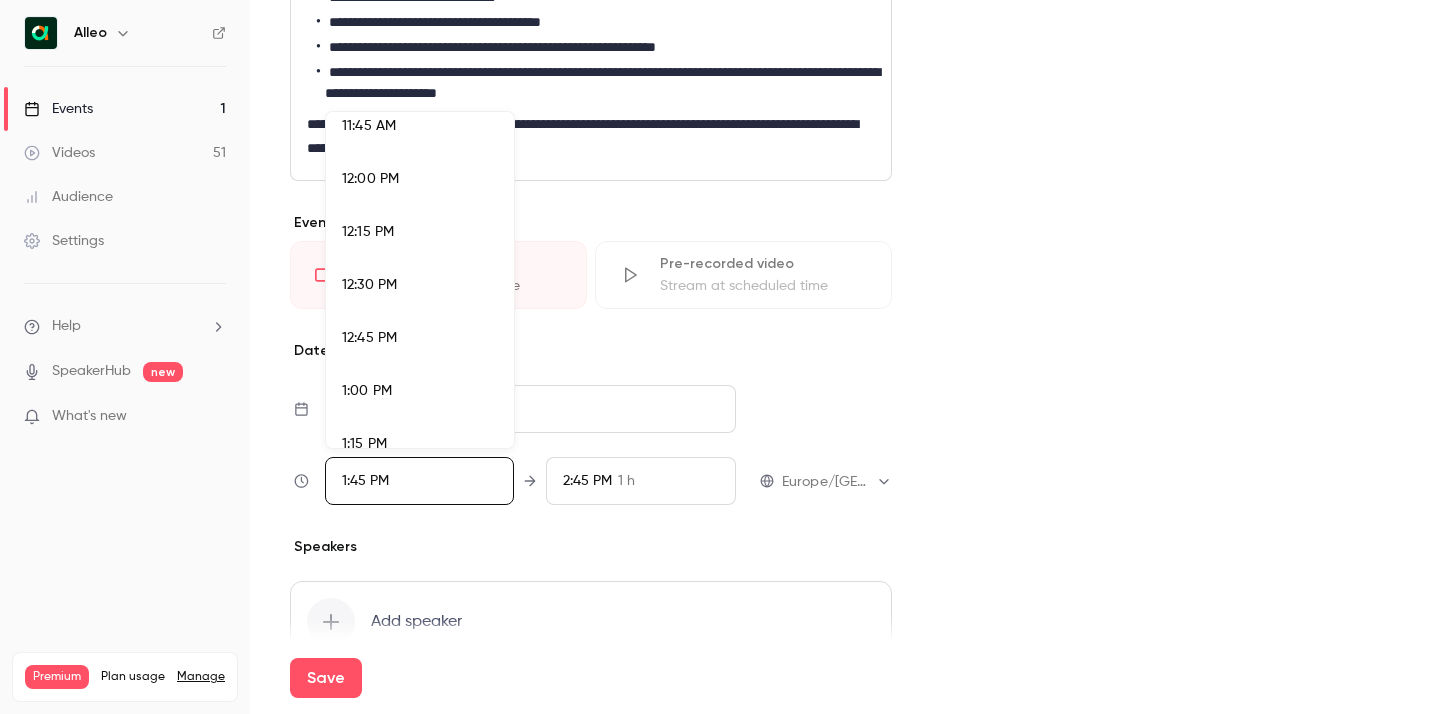 click on "12:00 PM" at bounding box center (370, 179) 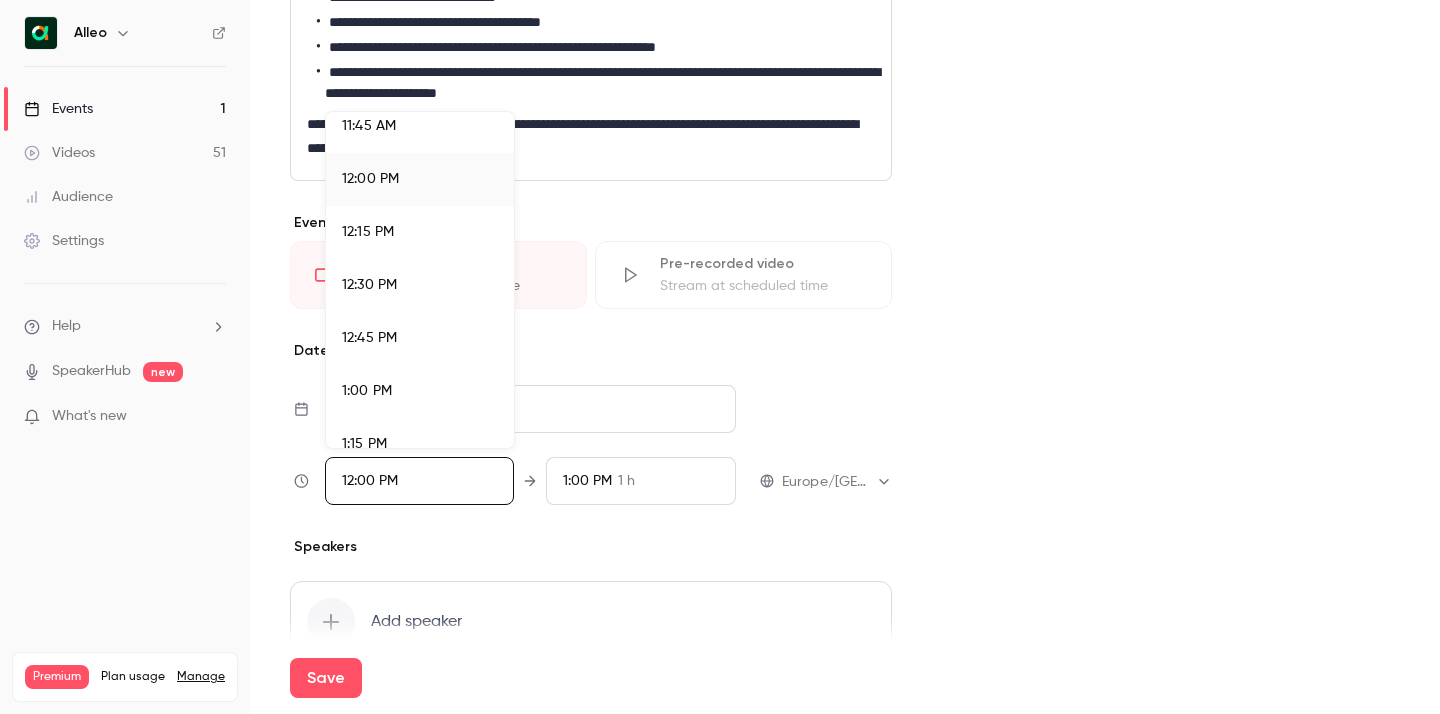 click at bounding box center [720, 357] 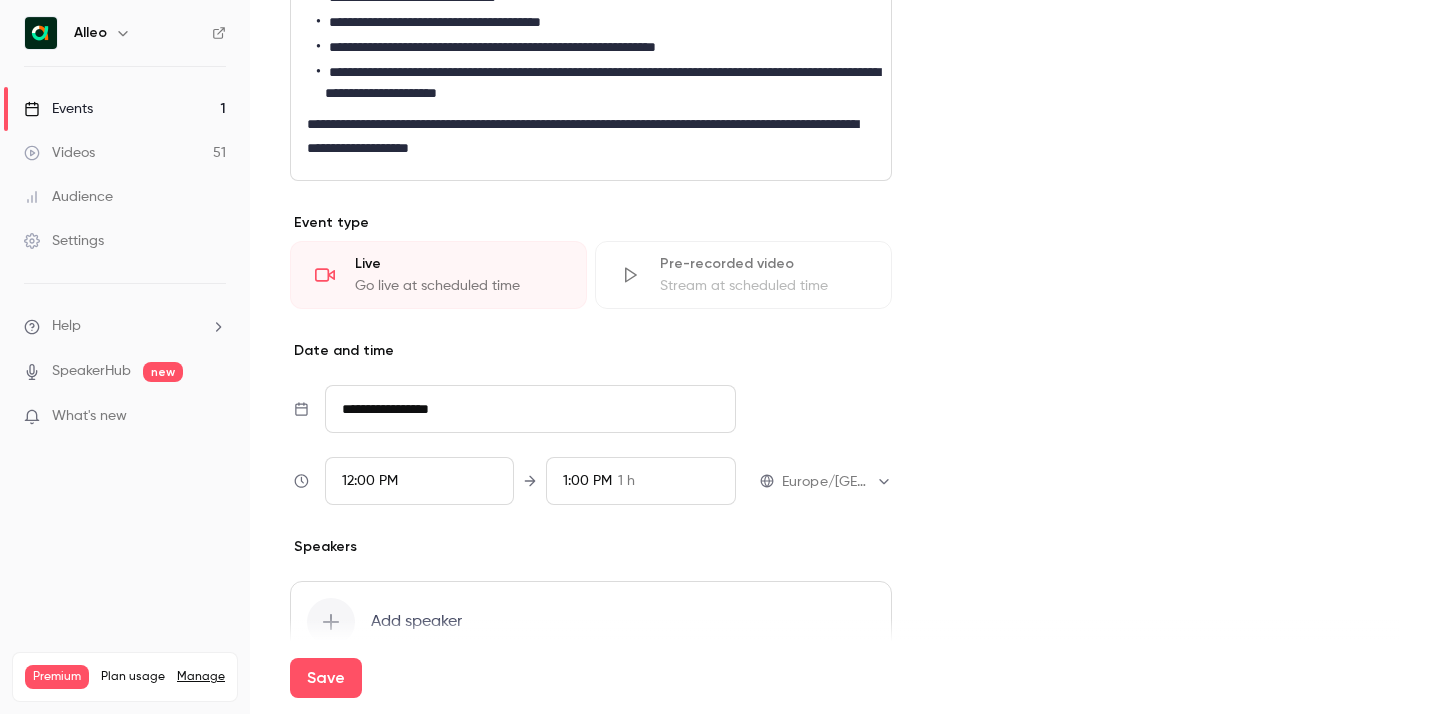 scroll, scrollTop: 2773, scrollLeft: 0, axis: vertical 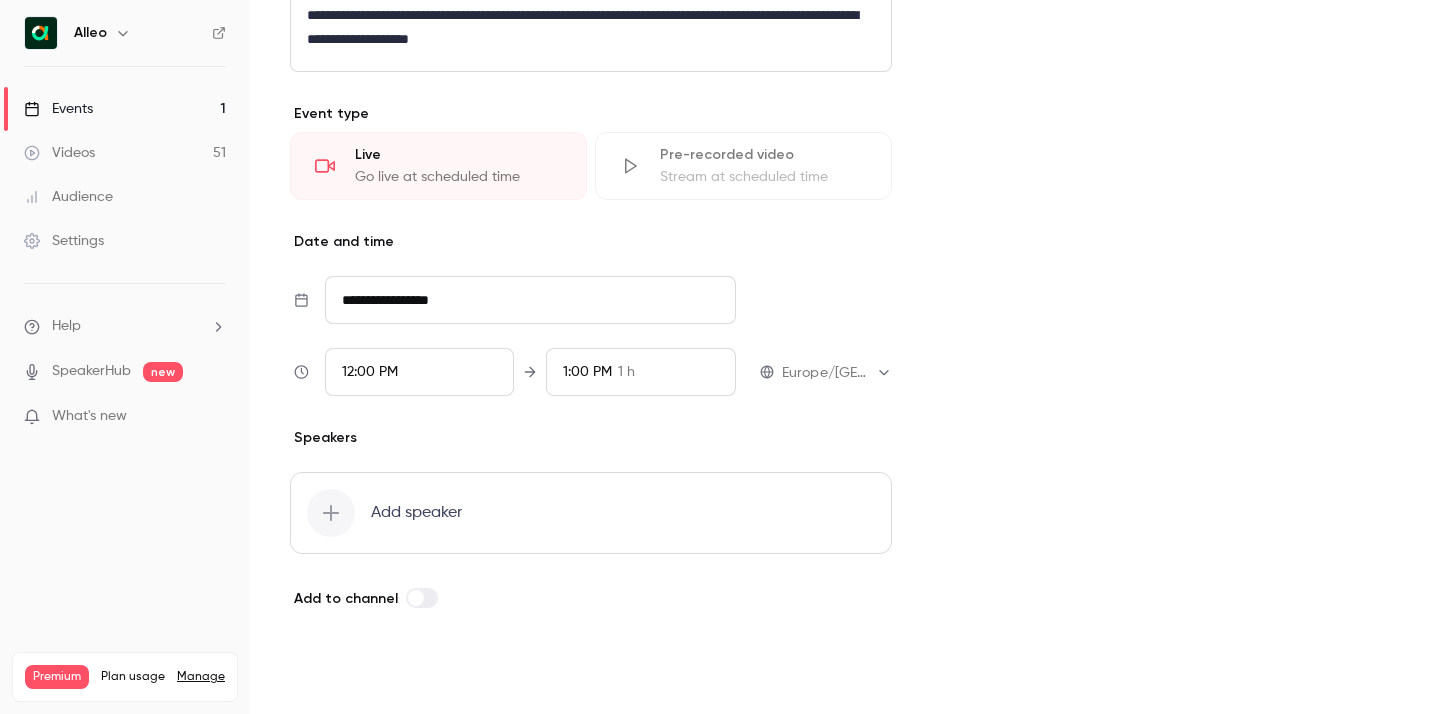 click on "Save" at bounding box center (326, 678) 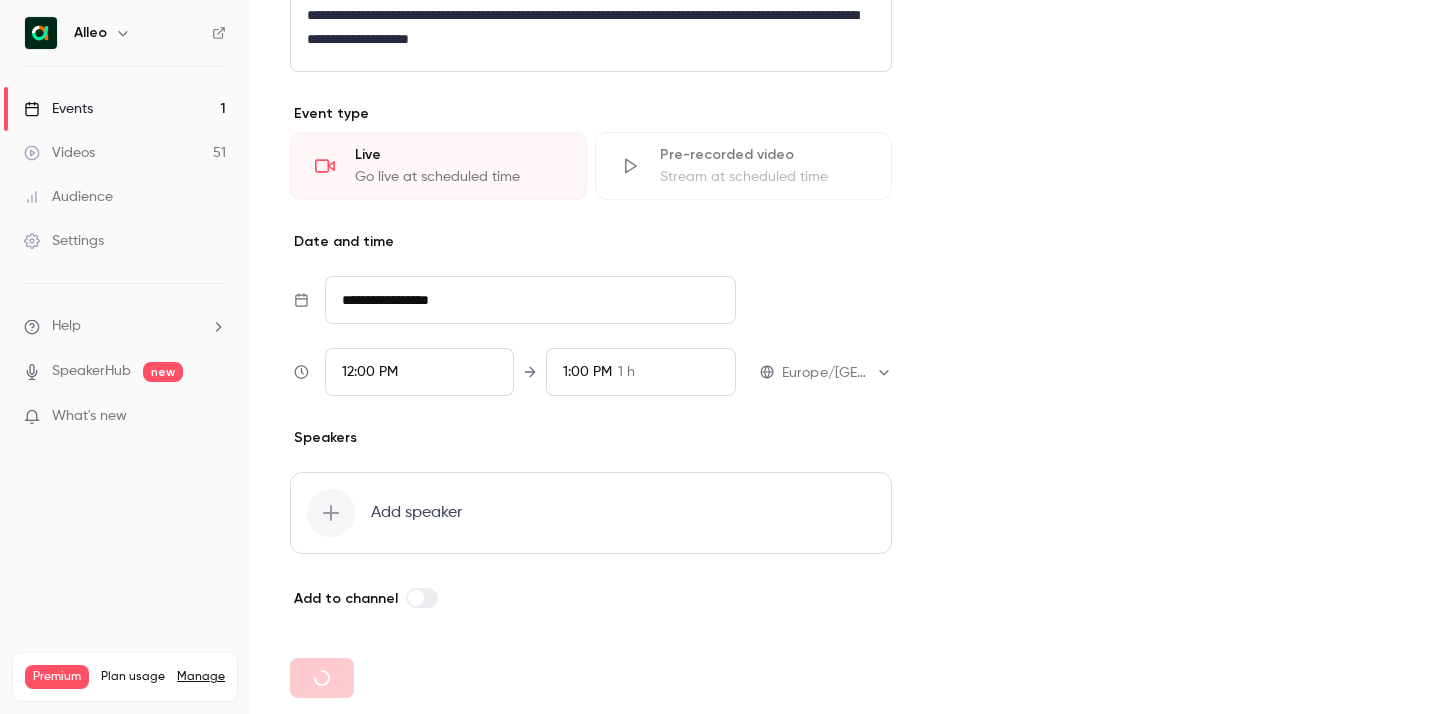 type 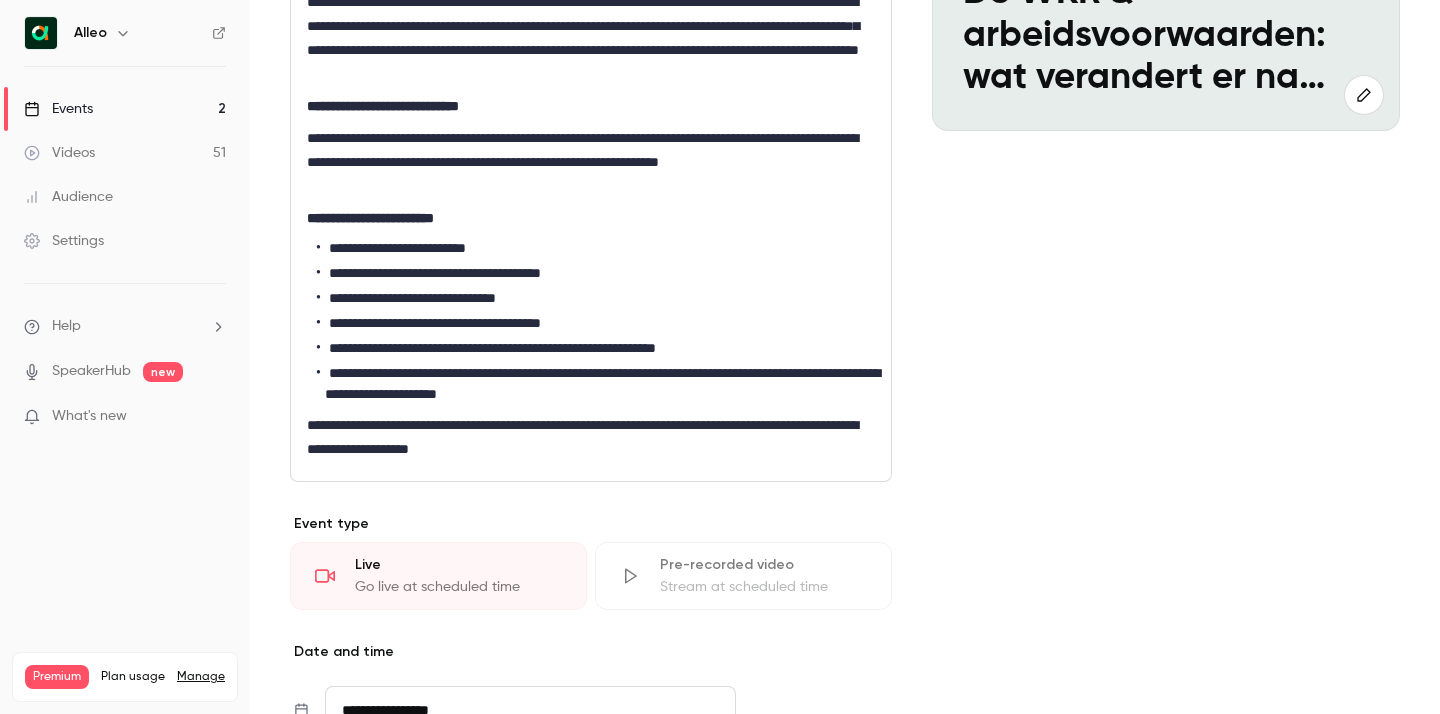scroll, scrollTop: 755, scrollLeft: 0, axis: vertical 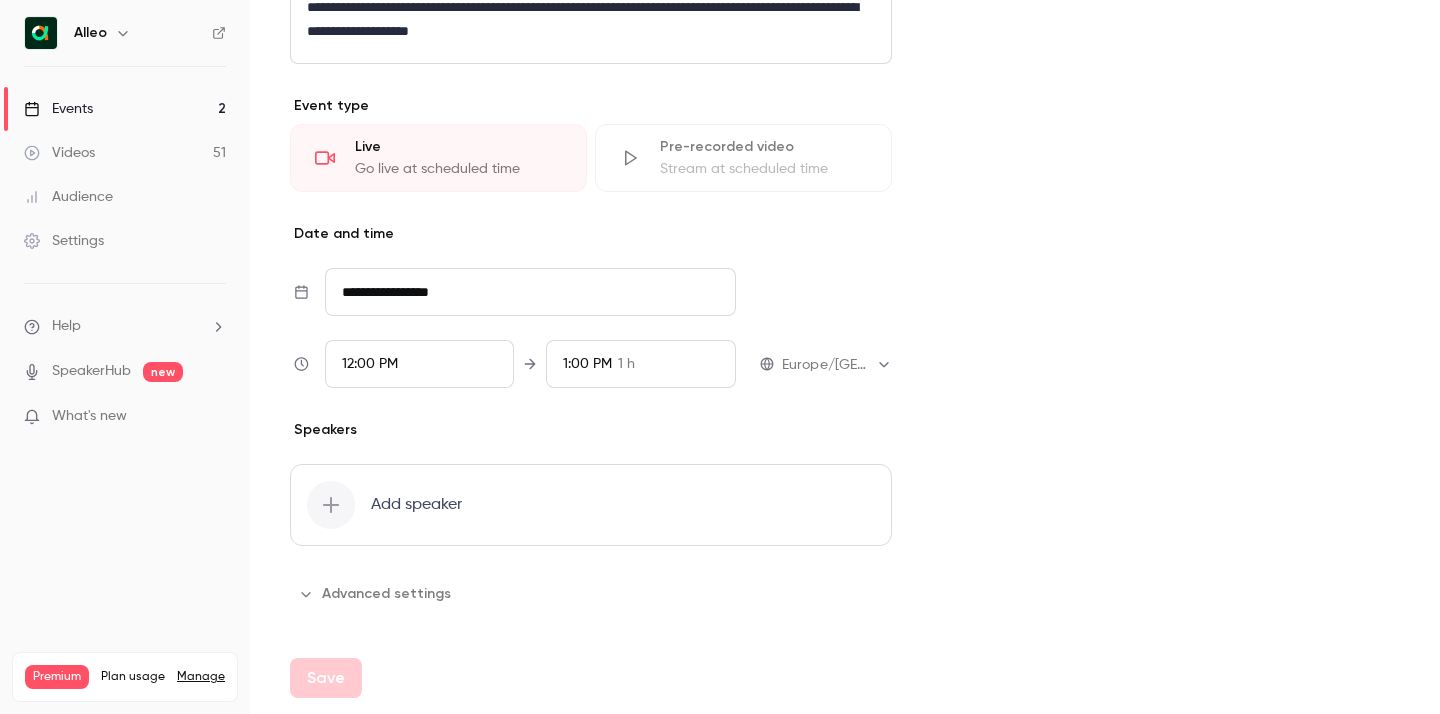 click on "Events 2" at bounding box center (125, 109) 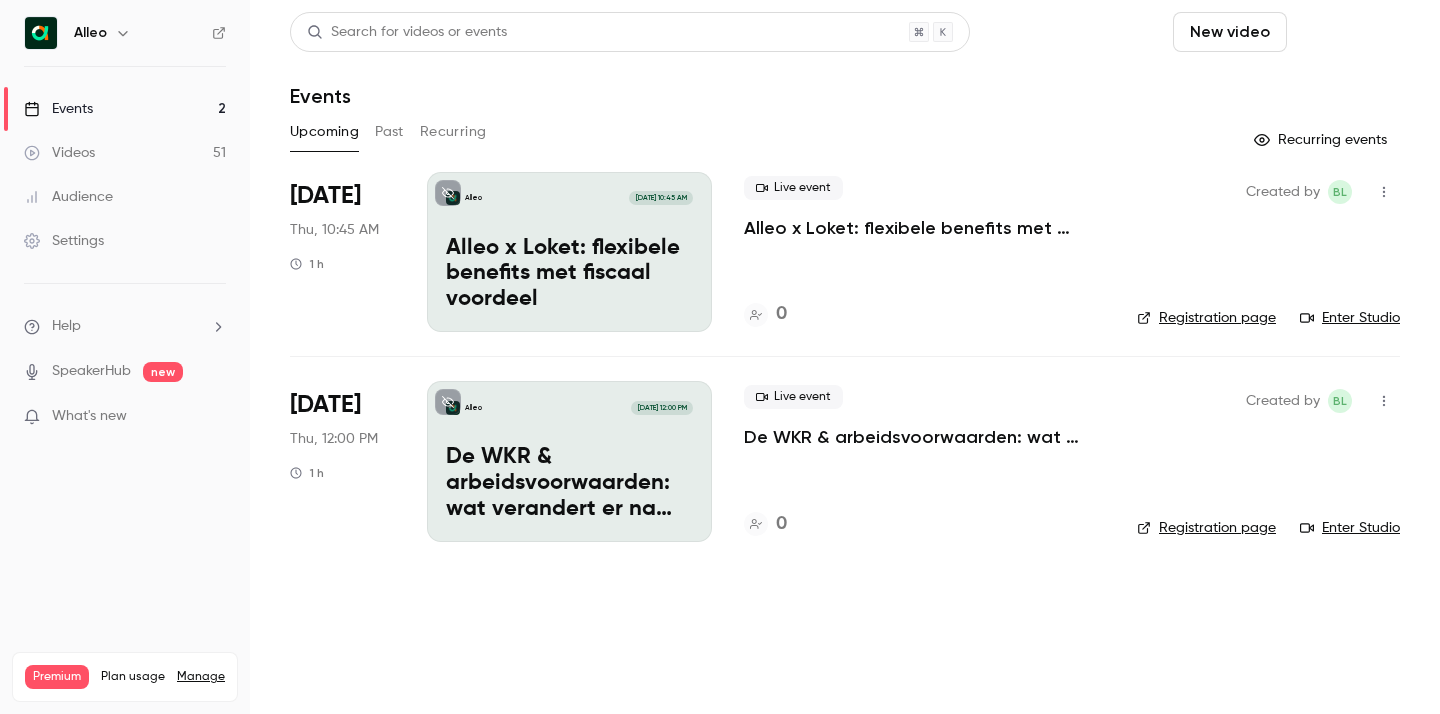 click on "Schedule" at bounding box center [1347, 32] 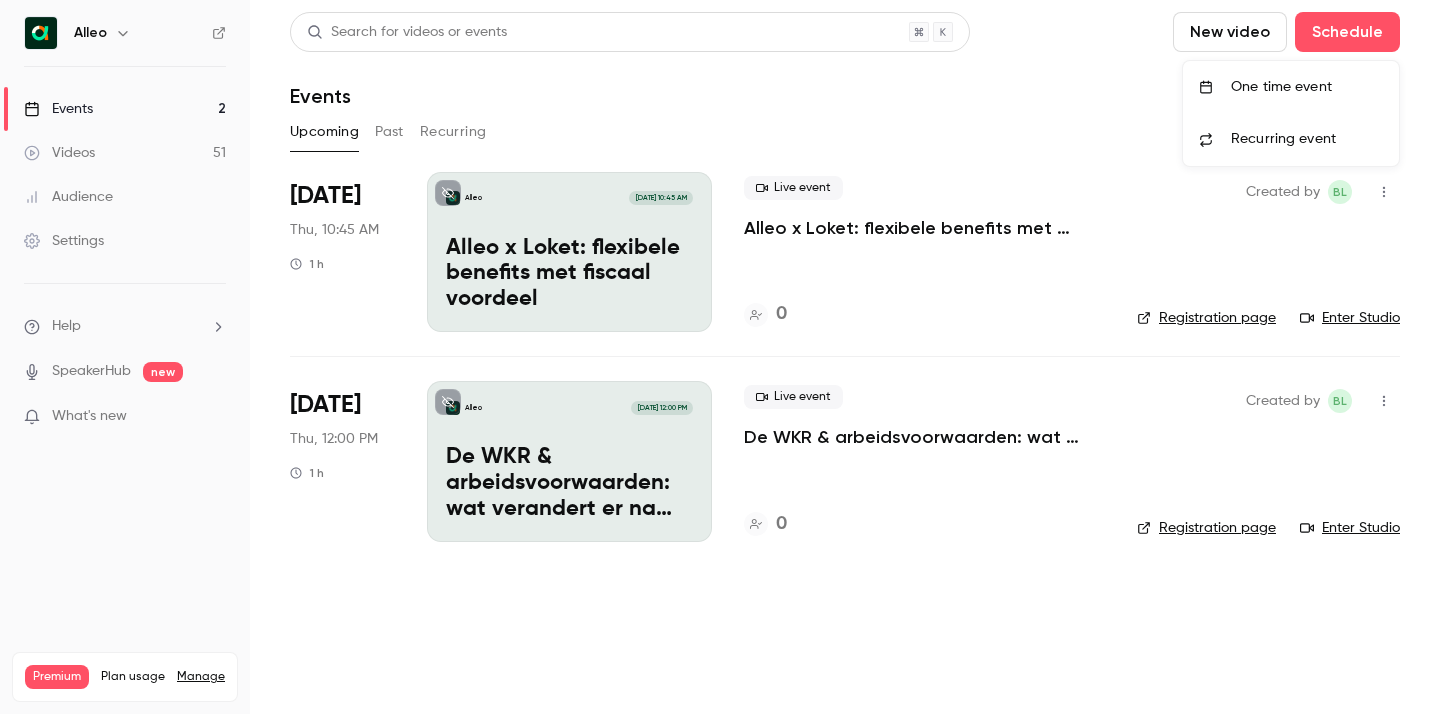 click on "One time event" at bounding box center (1307, 87) 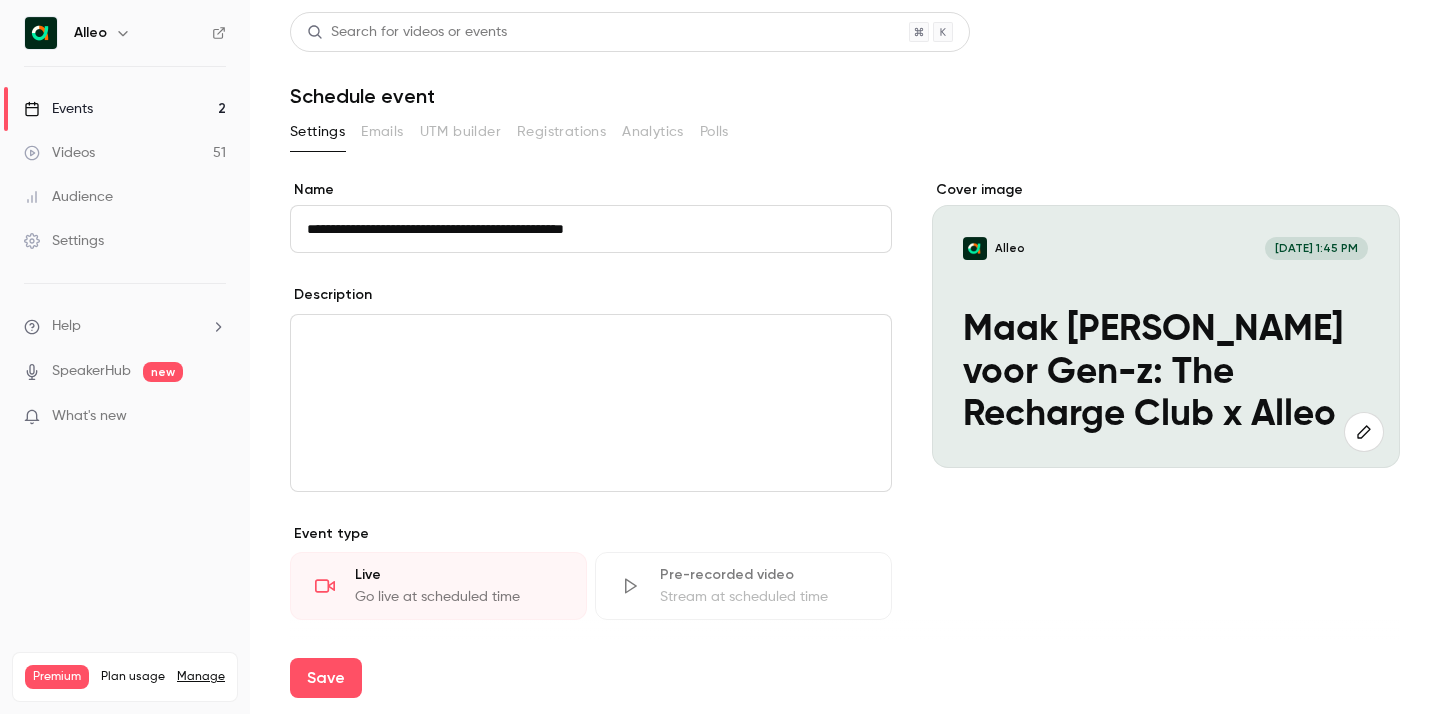 type on "**********" 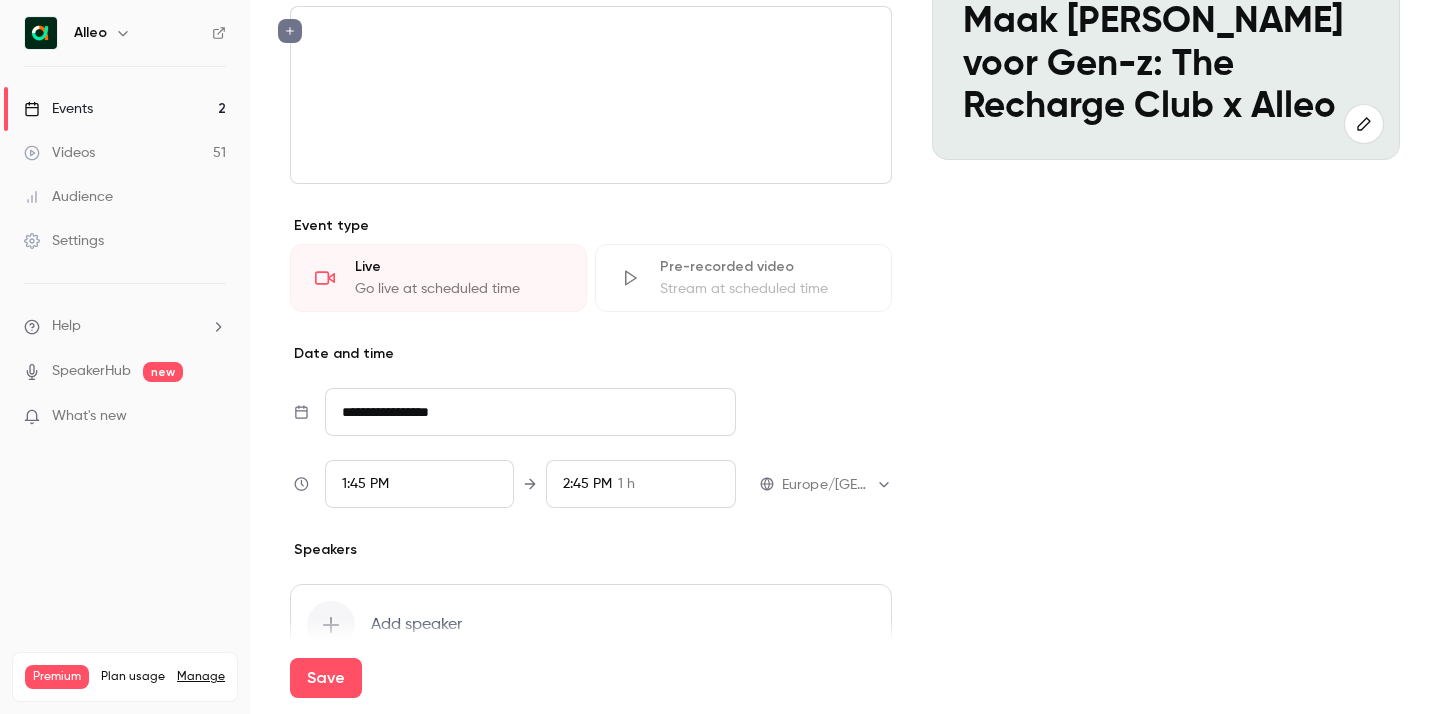 scroll, scrollTop: 310, scrollLeft: 0, axis: vertical 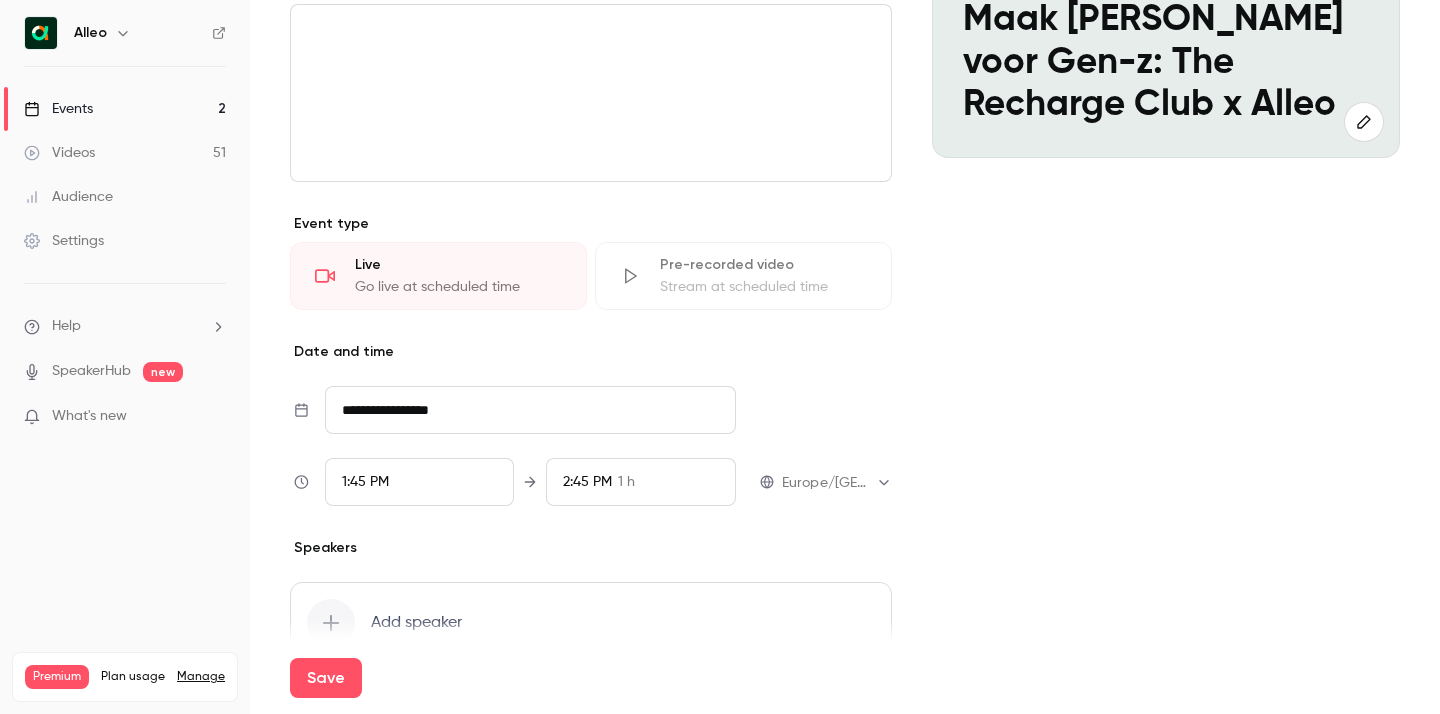 click on "**********" at bounding box center (530, 410) 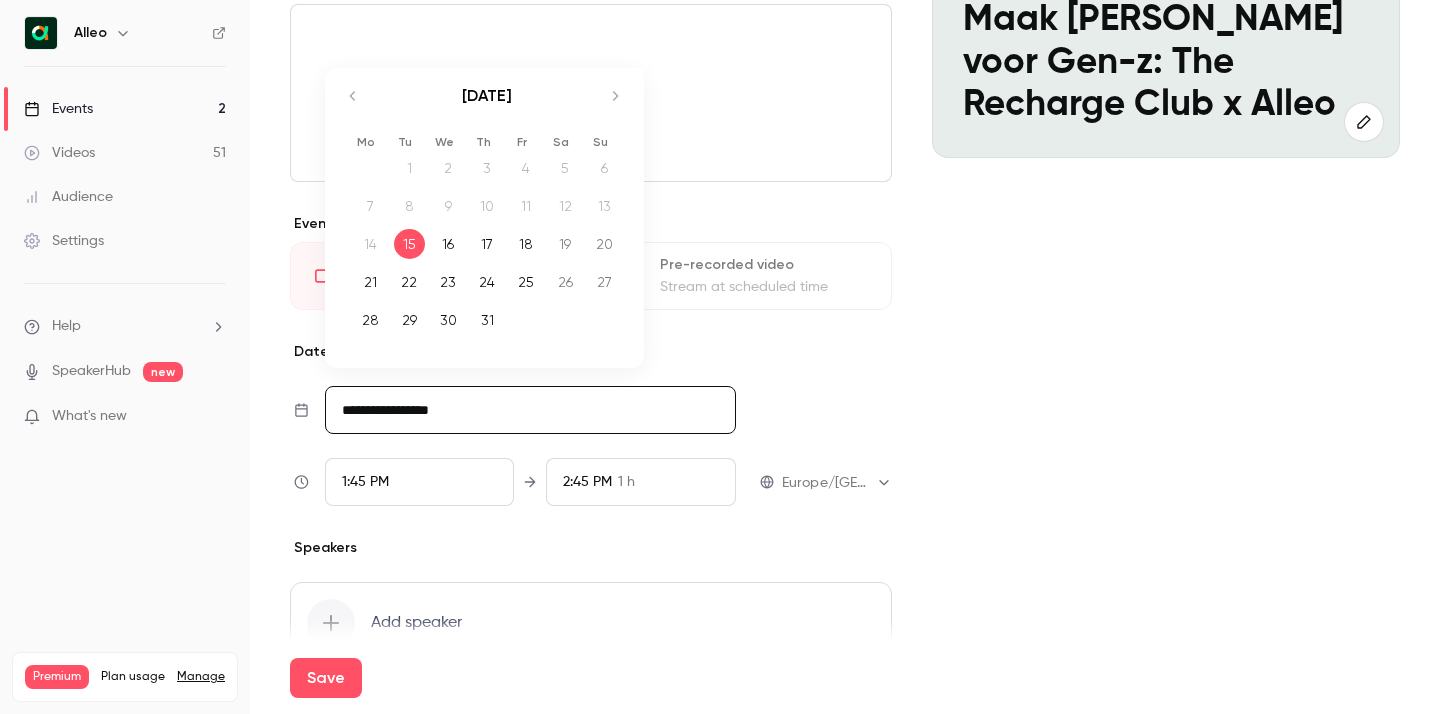 click 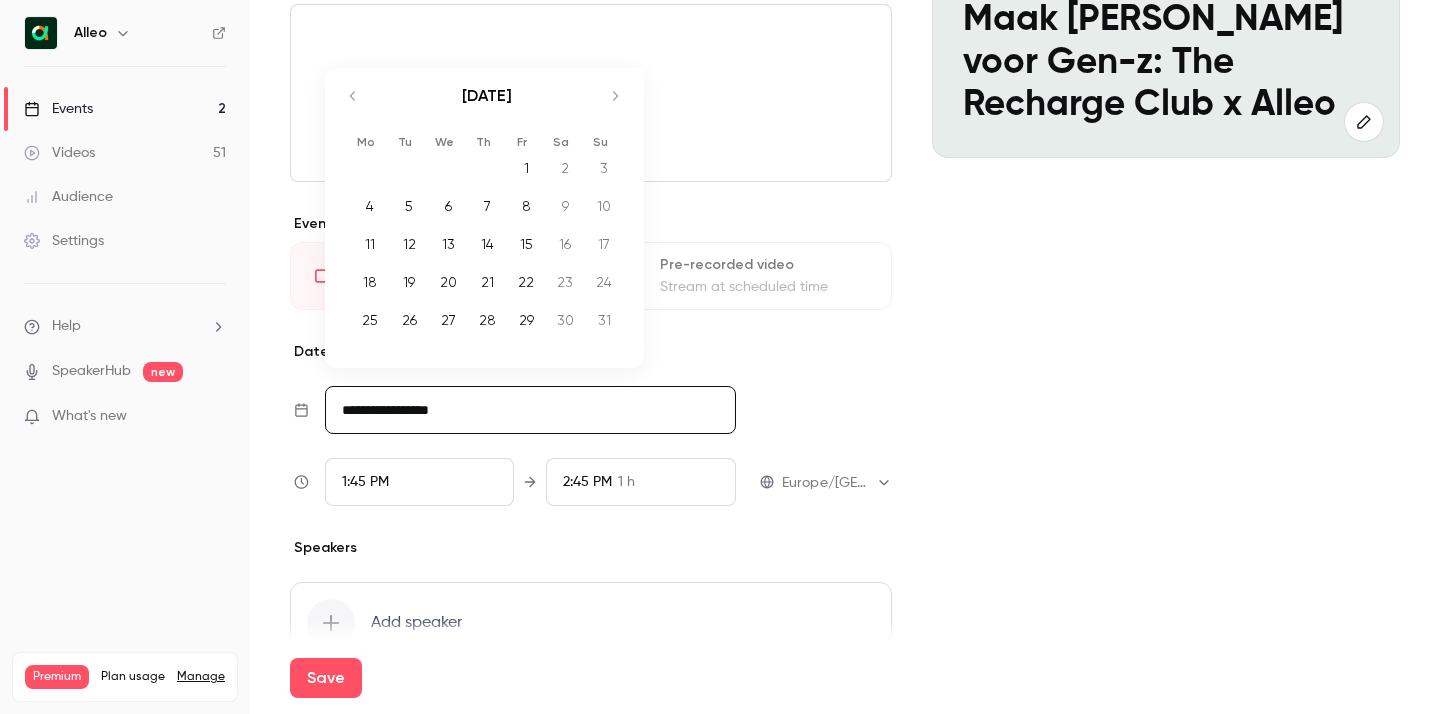 click 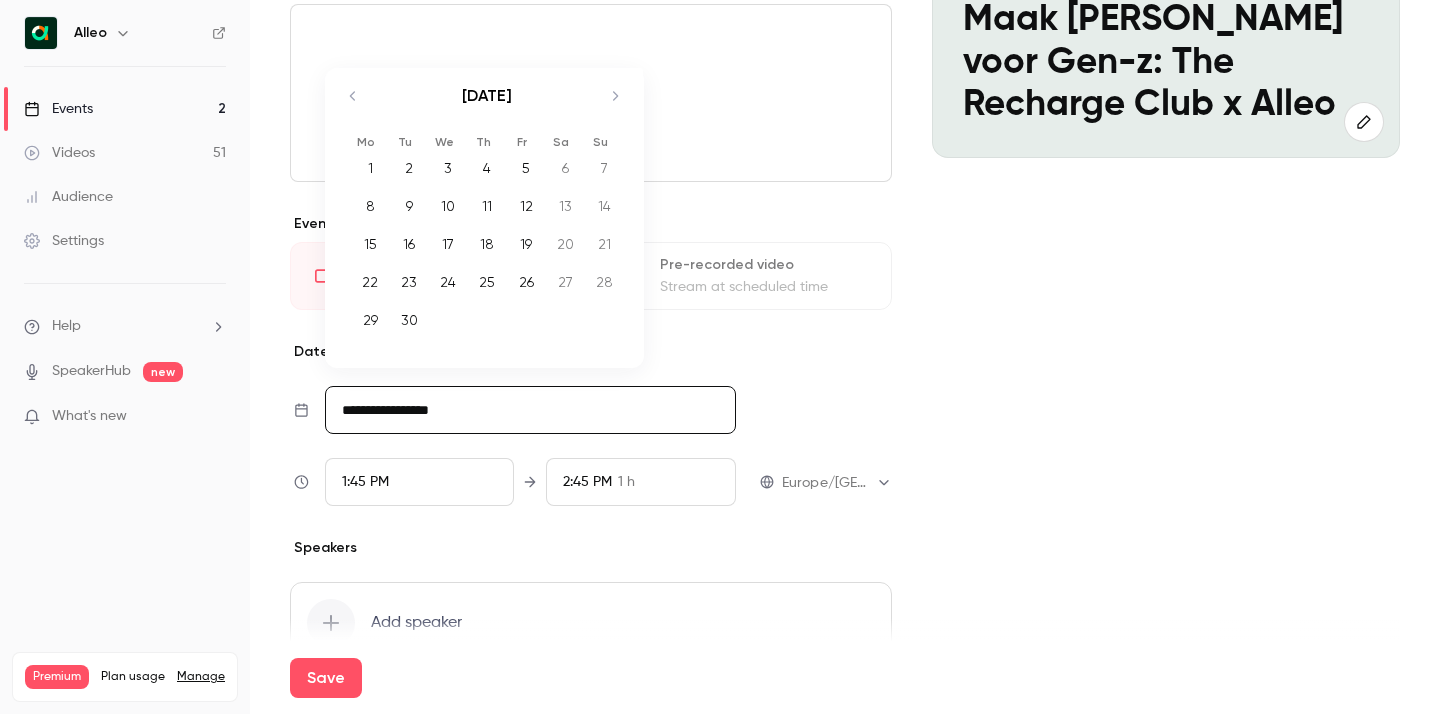 click 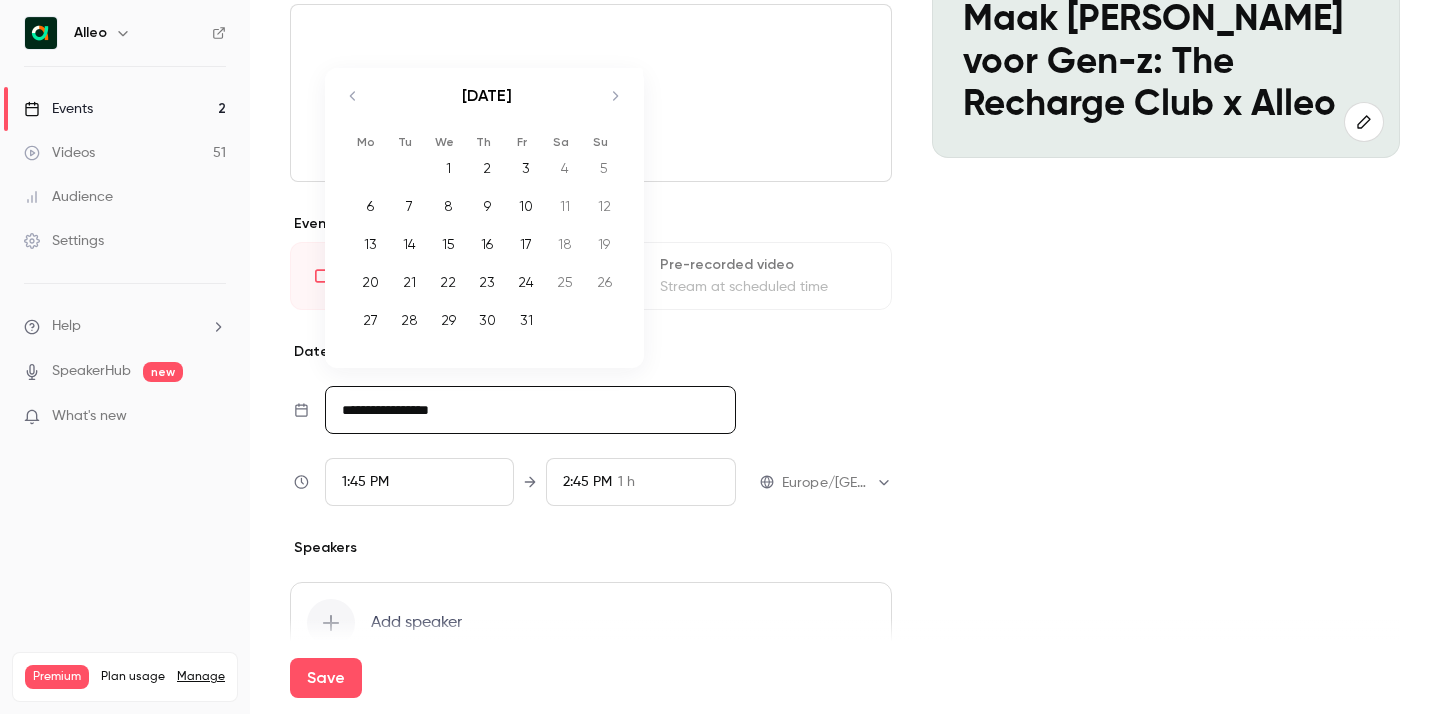 click on "9" at bounding box center [487, 206] 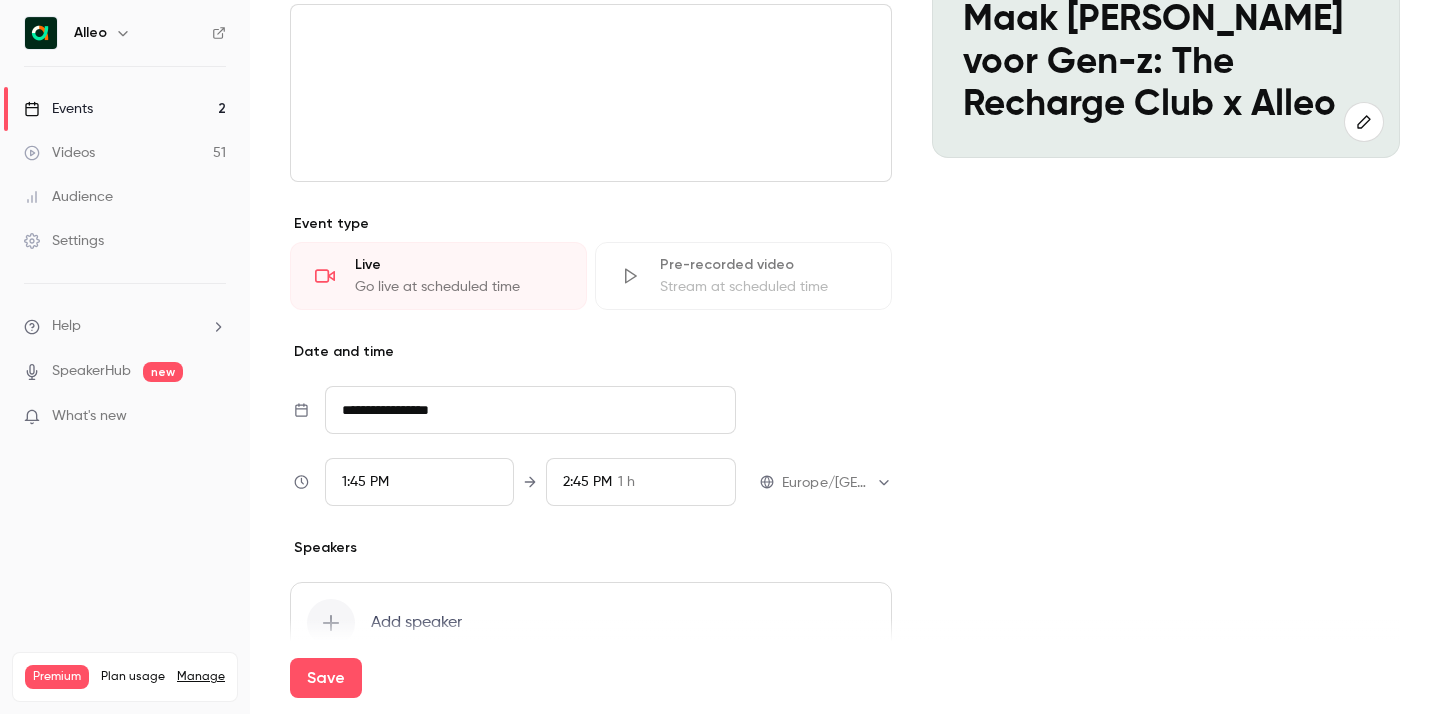 click on "1:45 PM" at bounding box center (420, 482) 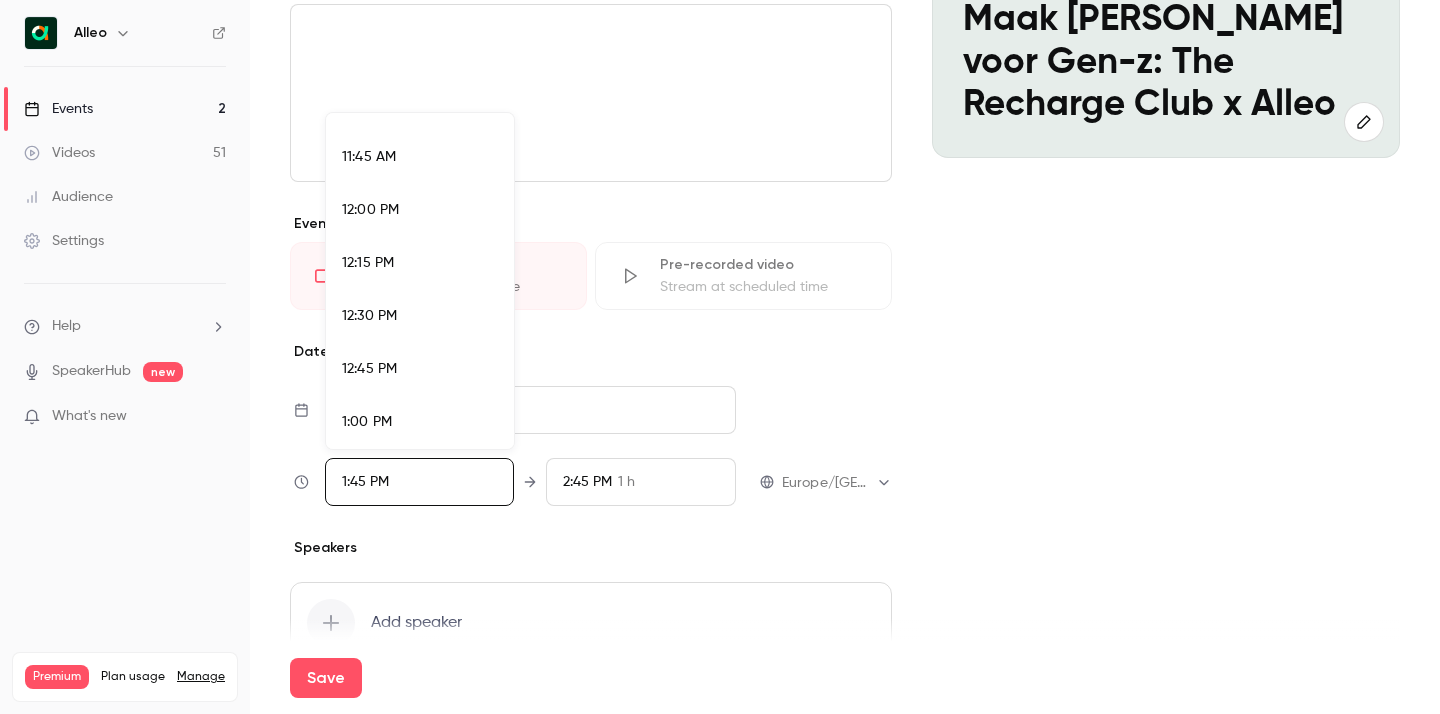 scroll, scrollTop: 2469, scrollLeft: 0, axis: vertical 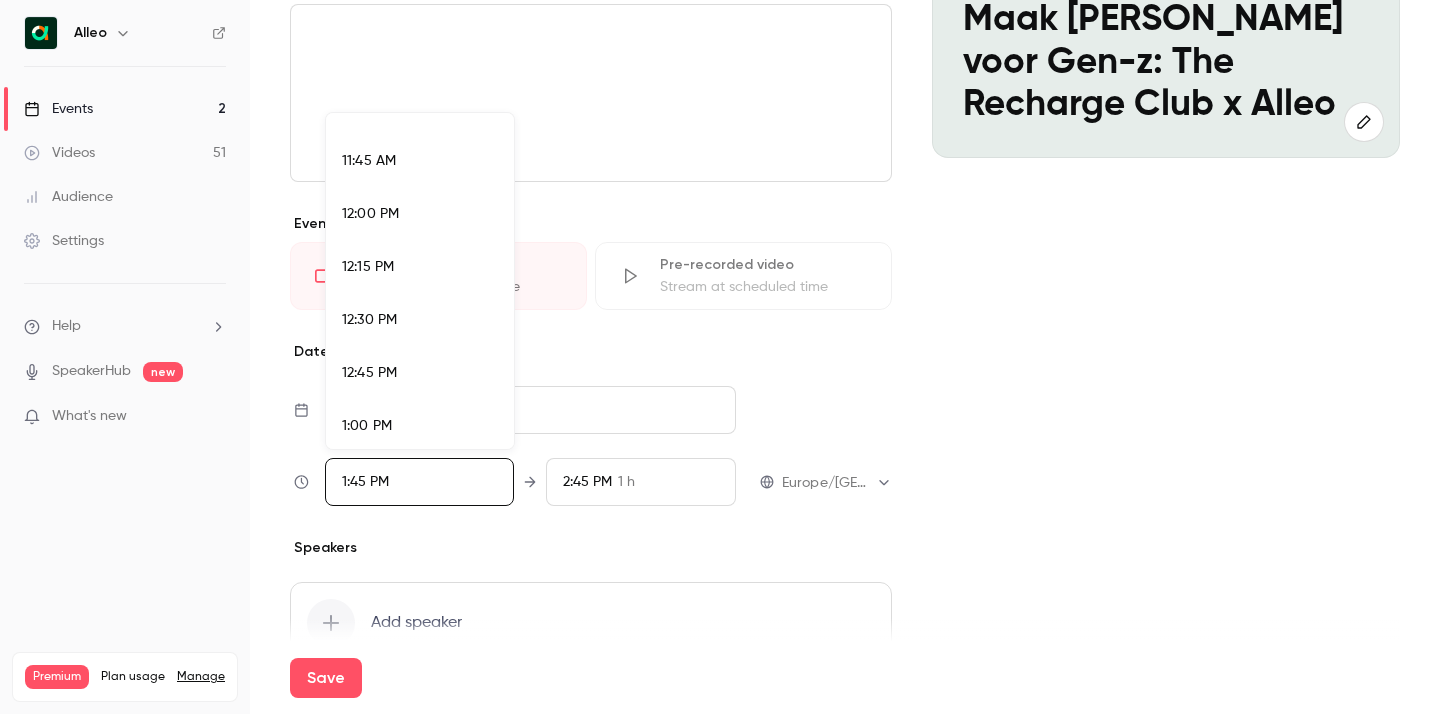 click on "12:00 PM" at bounding box center (370, 214) 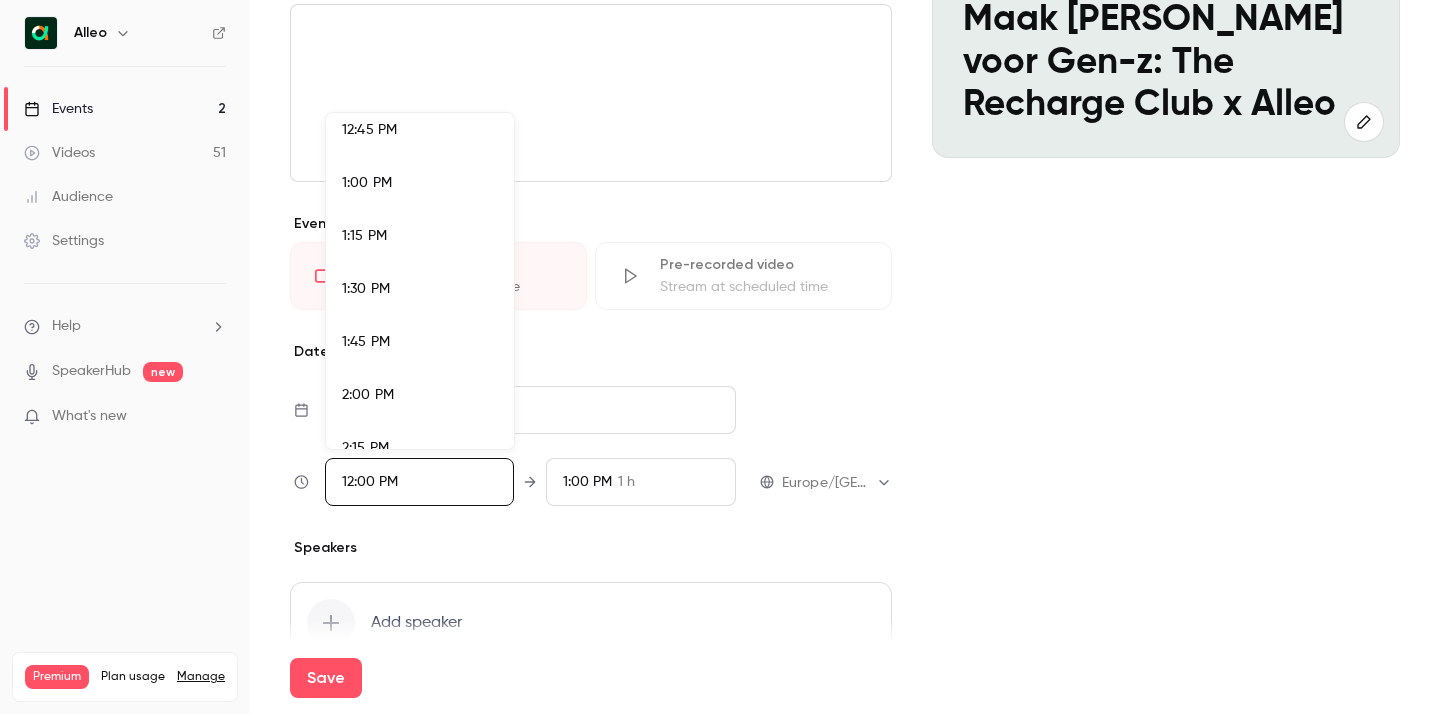scroll, scrollTop: 2724, scrollLeft: 0, axis: vertical 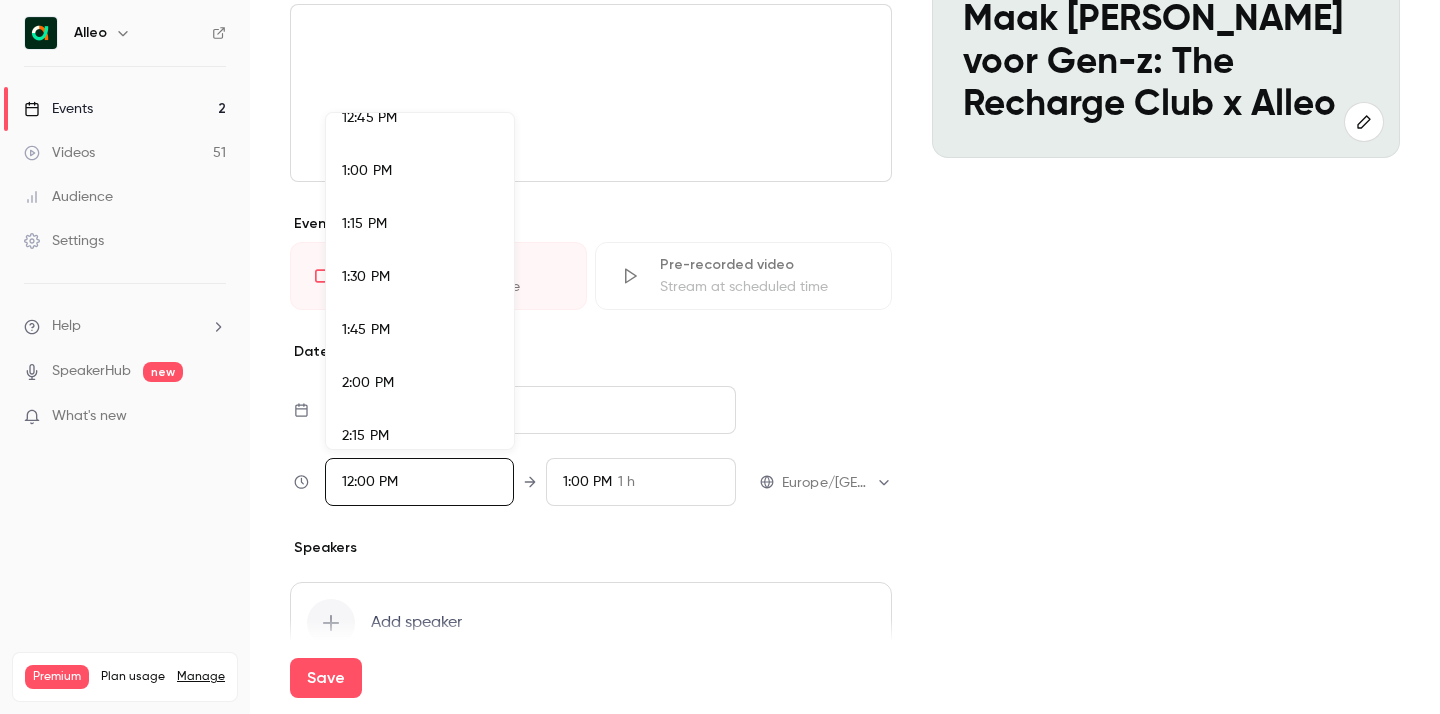 click at bounding box center (720, 357) 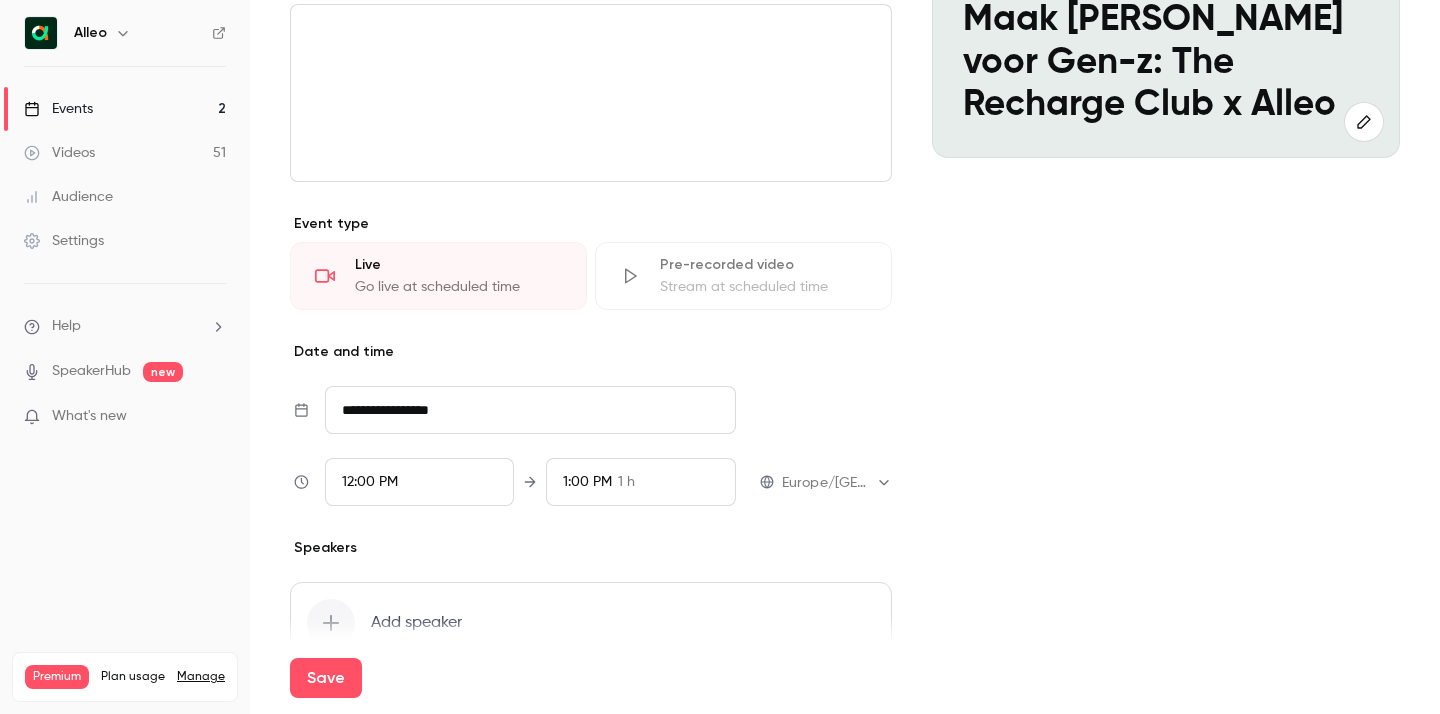 scroll, scrollTop: 420, scrollLeft: 0, axis: vertical 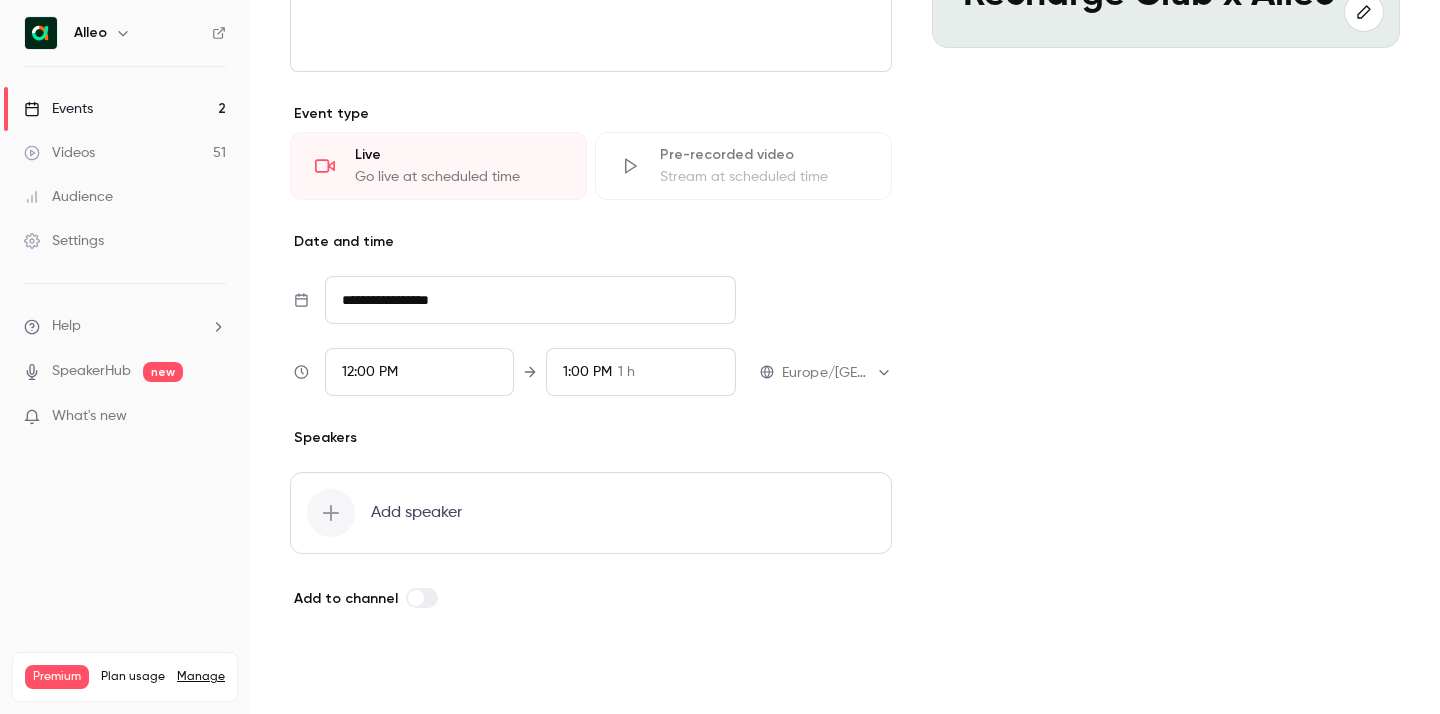 click on "Save" at bounding box center (326, 678) 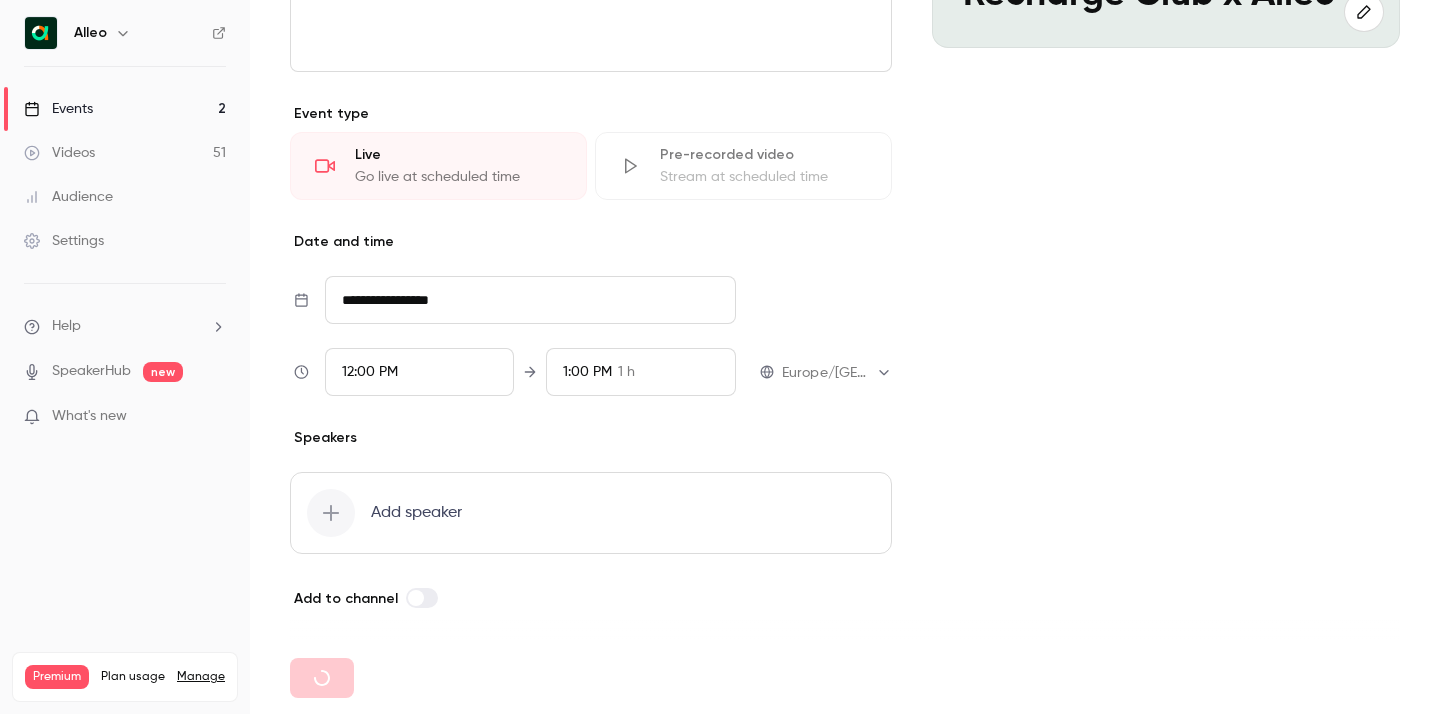 scroll, scrollTop: 0, scrollLeft: 0, axis: both 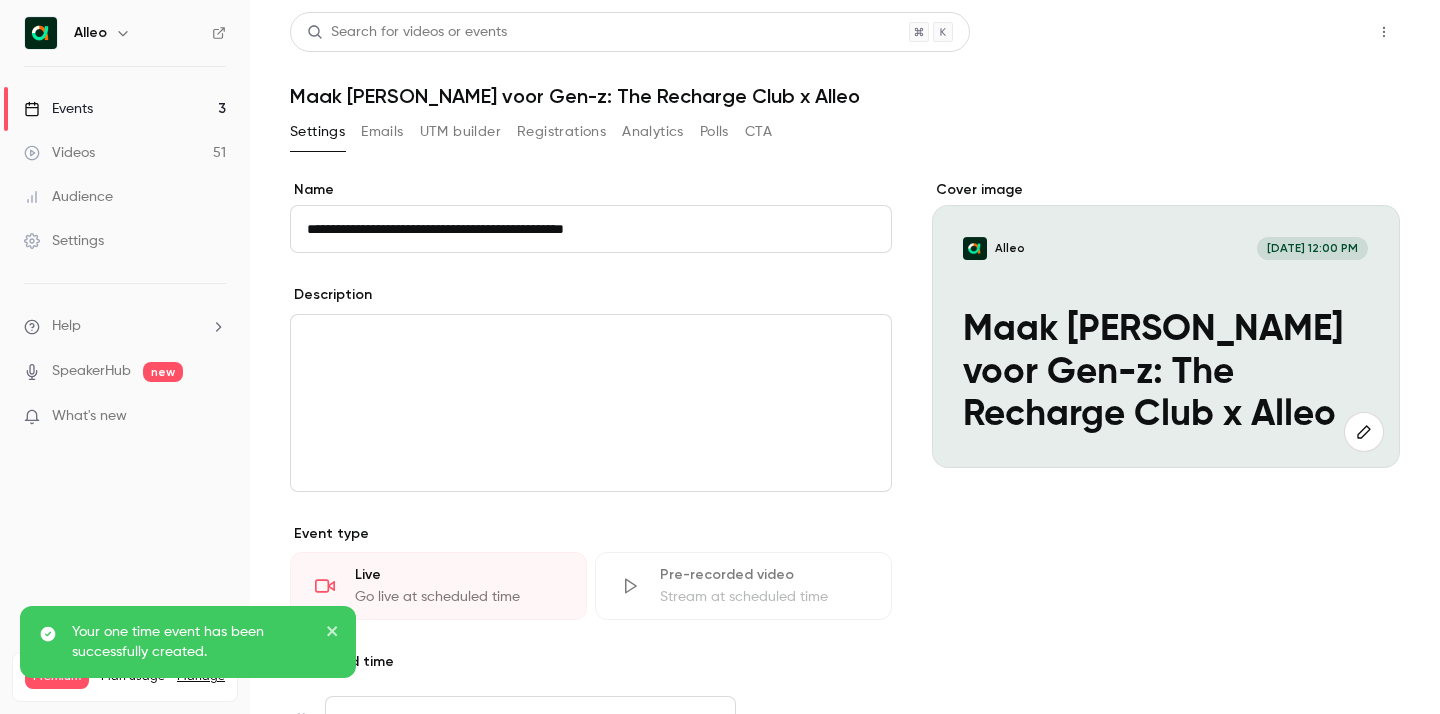 click on "Share" at bounding box center (1312, 32) 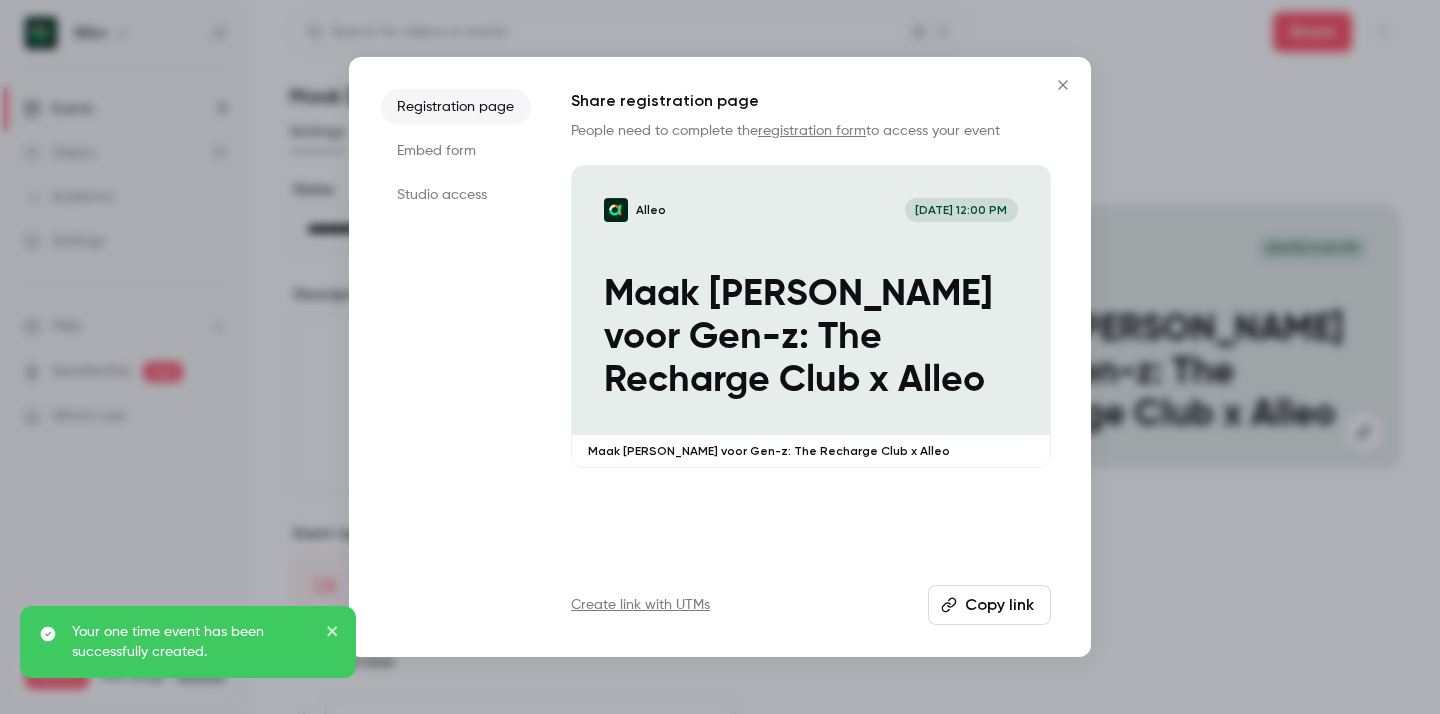 click on "Copy link" at bounding box center (989, 605) 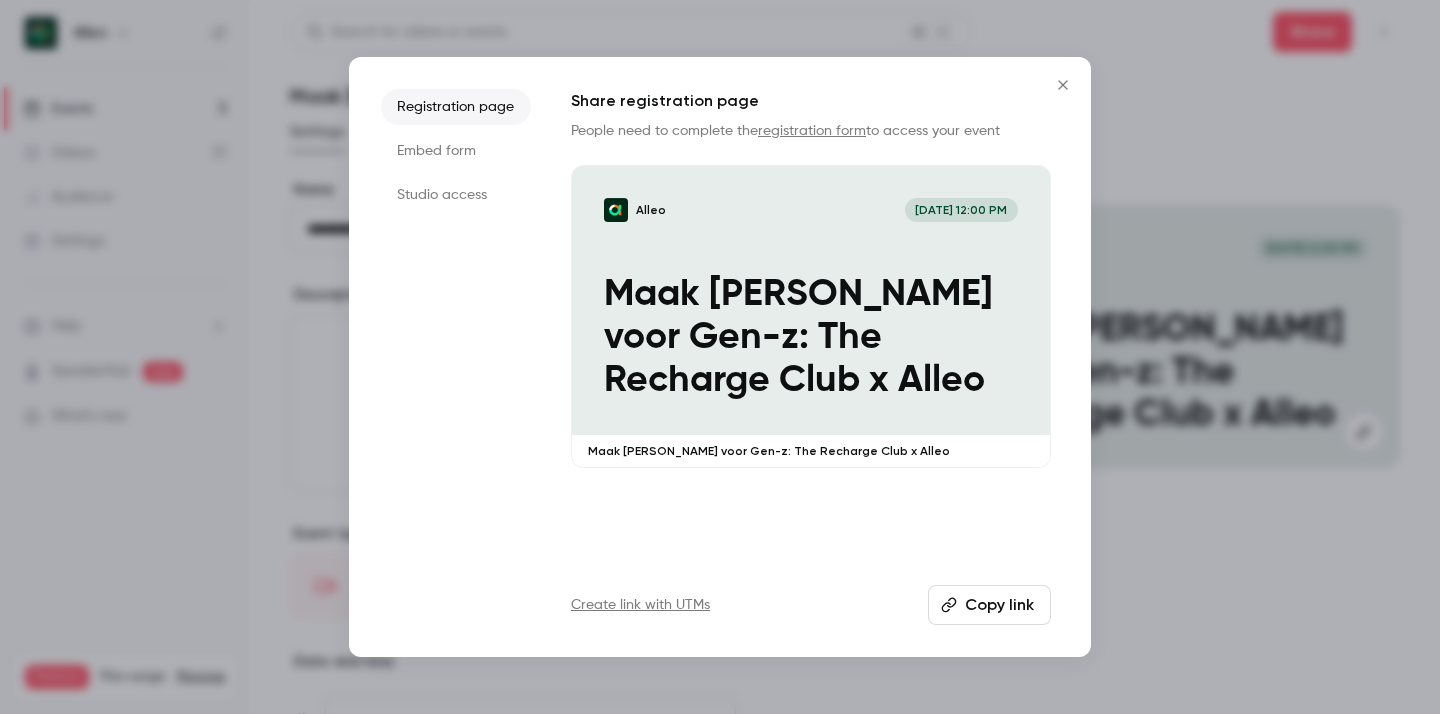 click 